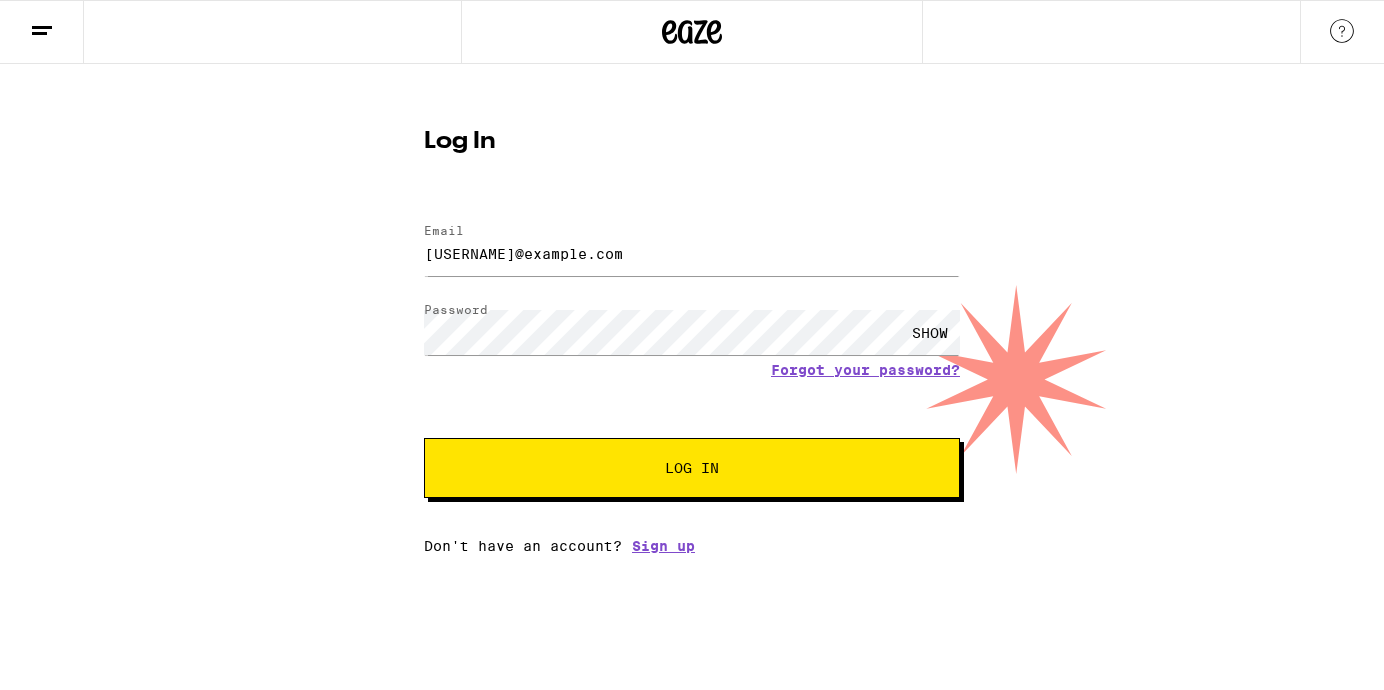 scroll, scrollTop: 0, scrollLeft: 0, axis: both 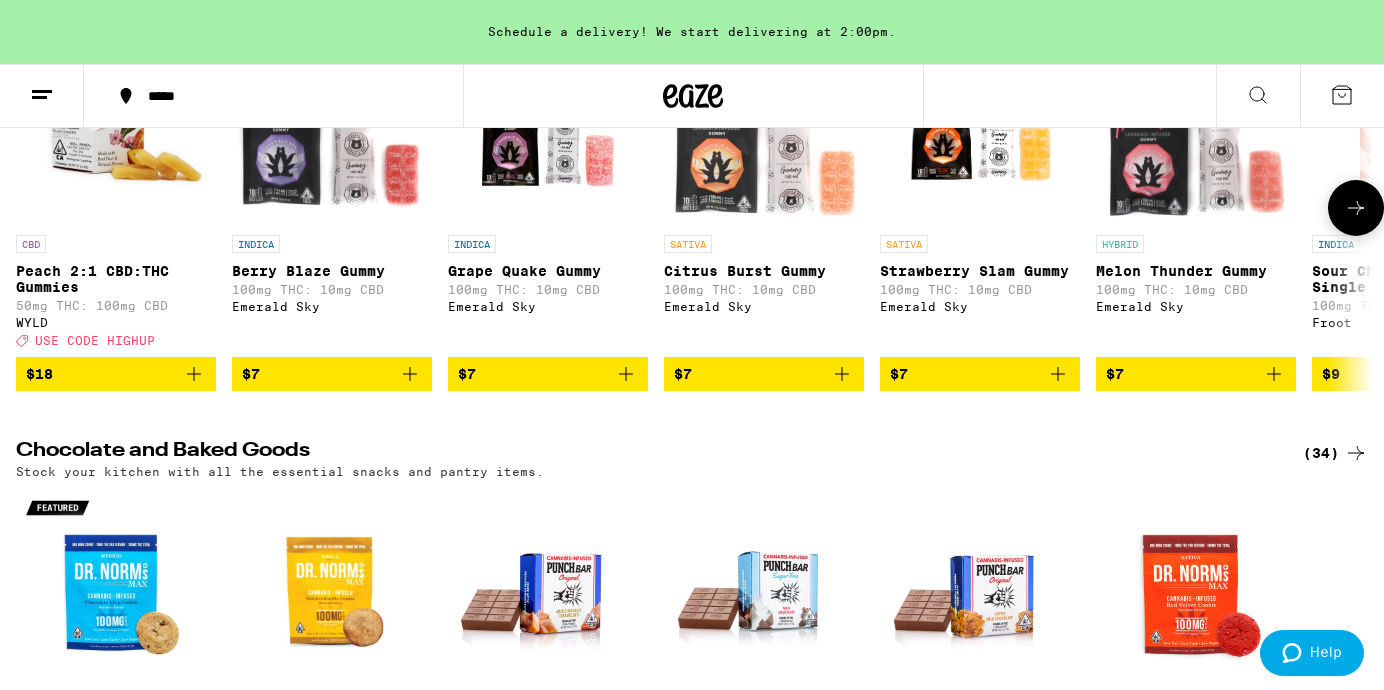 click at bounding box center [1356, 208] 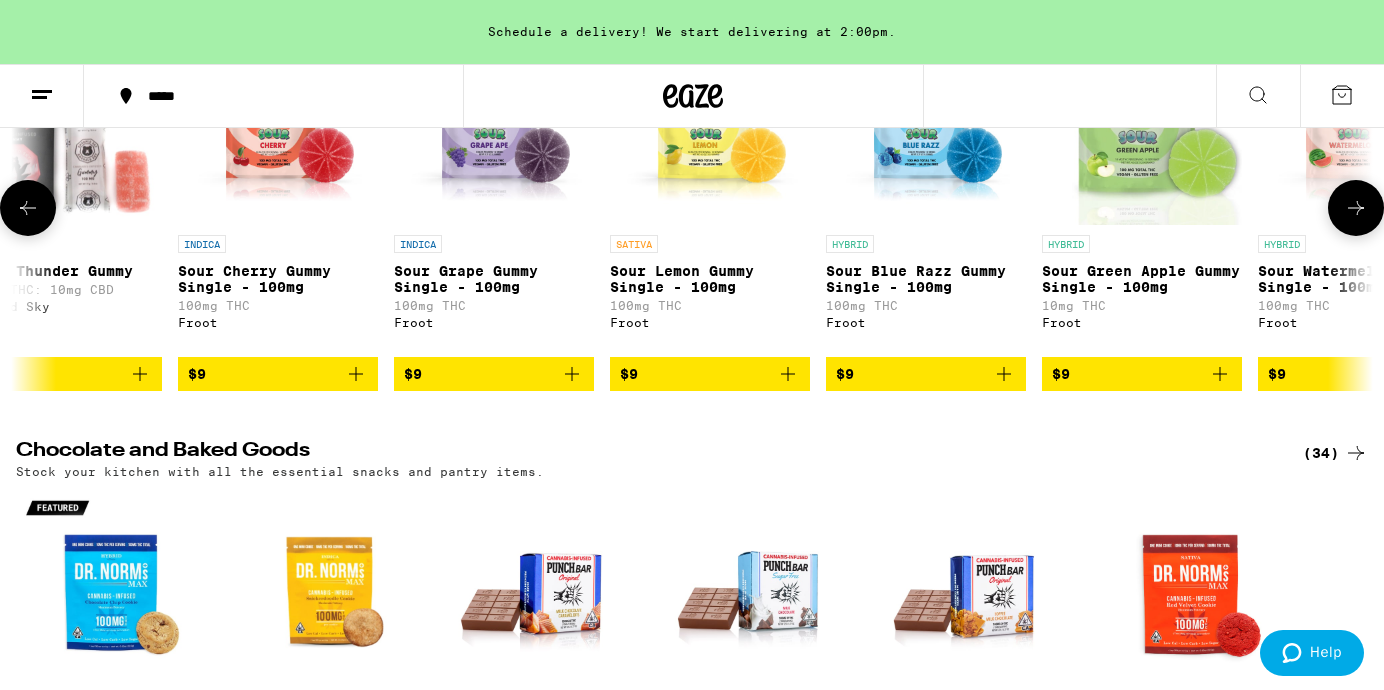 click at bounding box center [1356, 208] 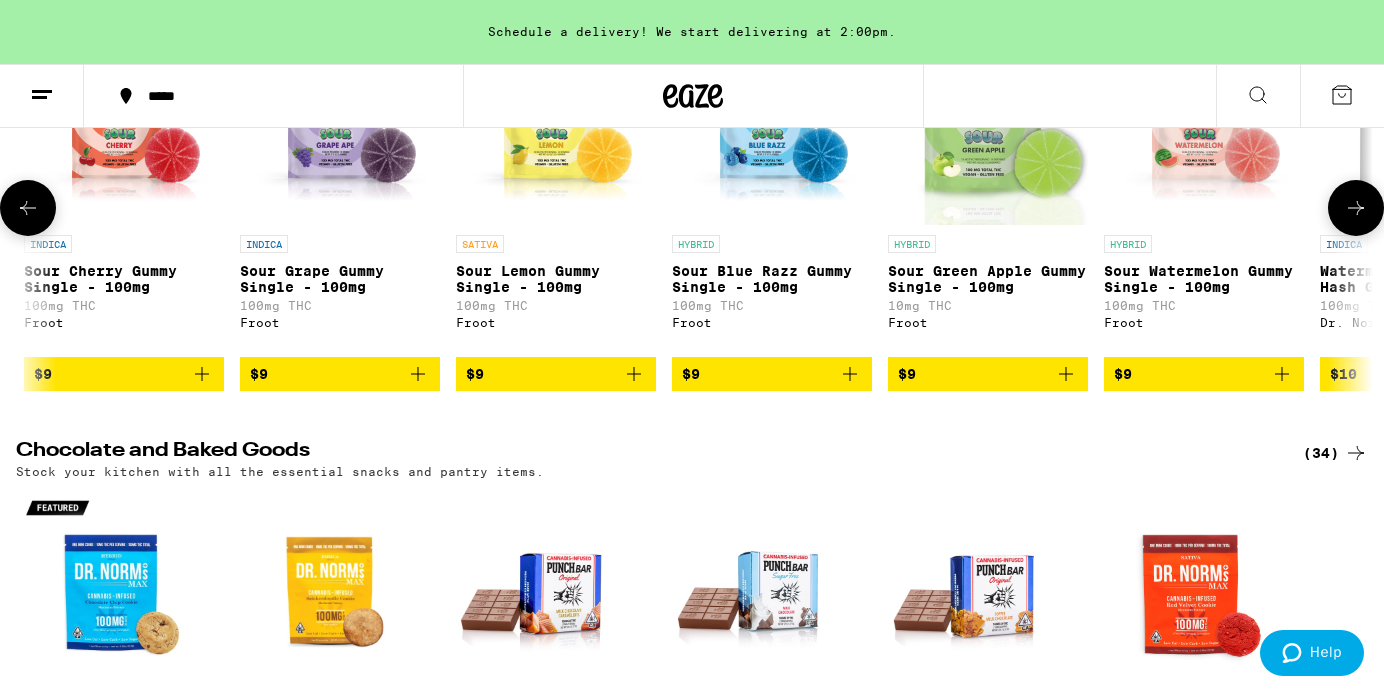 click at bounding box center [1356, 208] 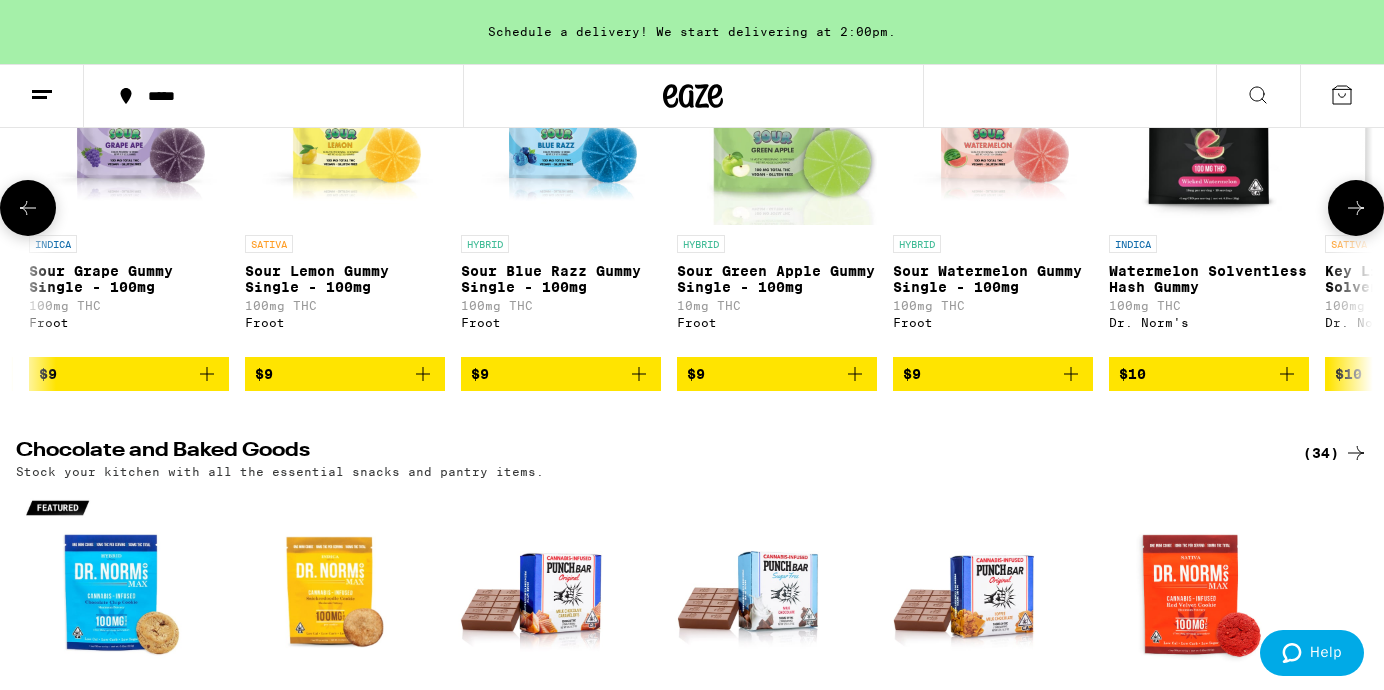 click at bounding box center (1356, 208) 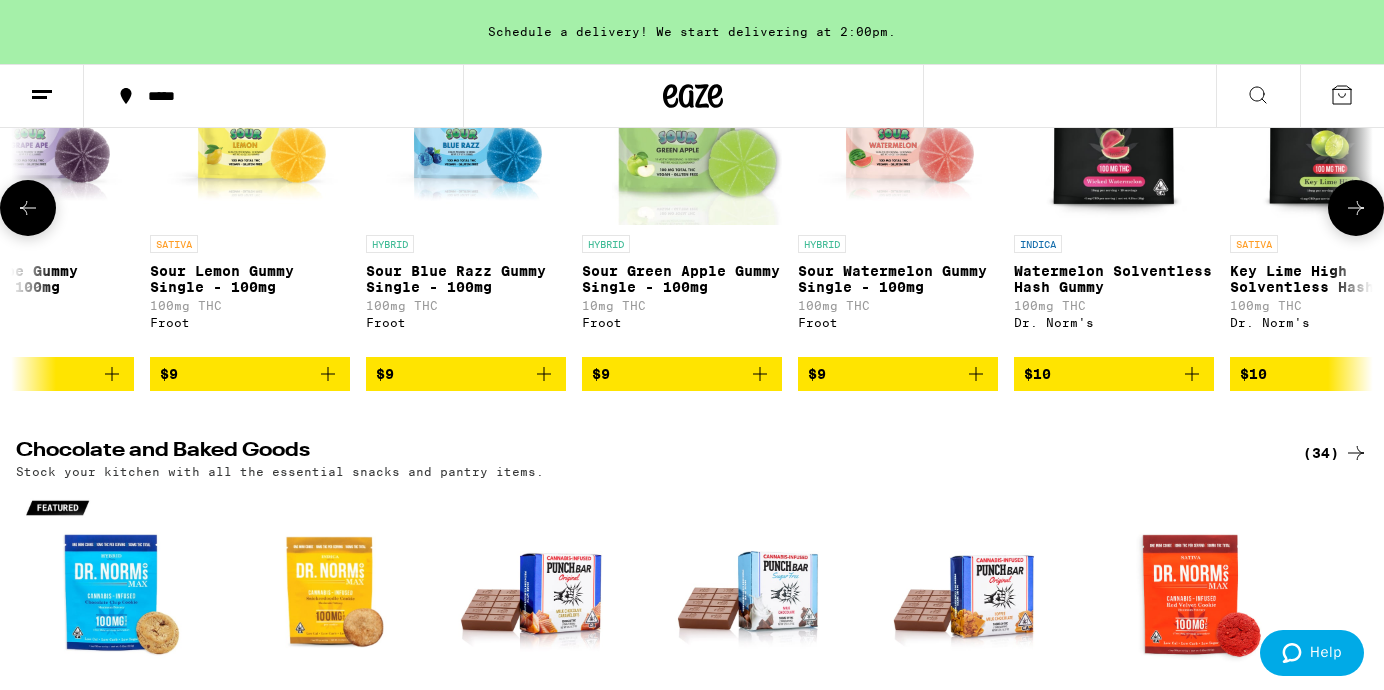 click at bounding box center [1356, 208] 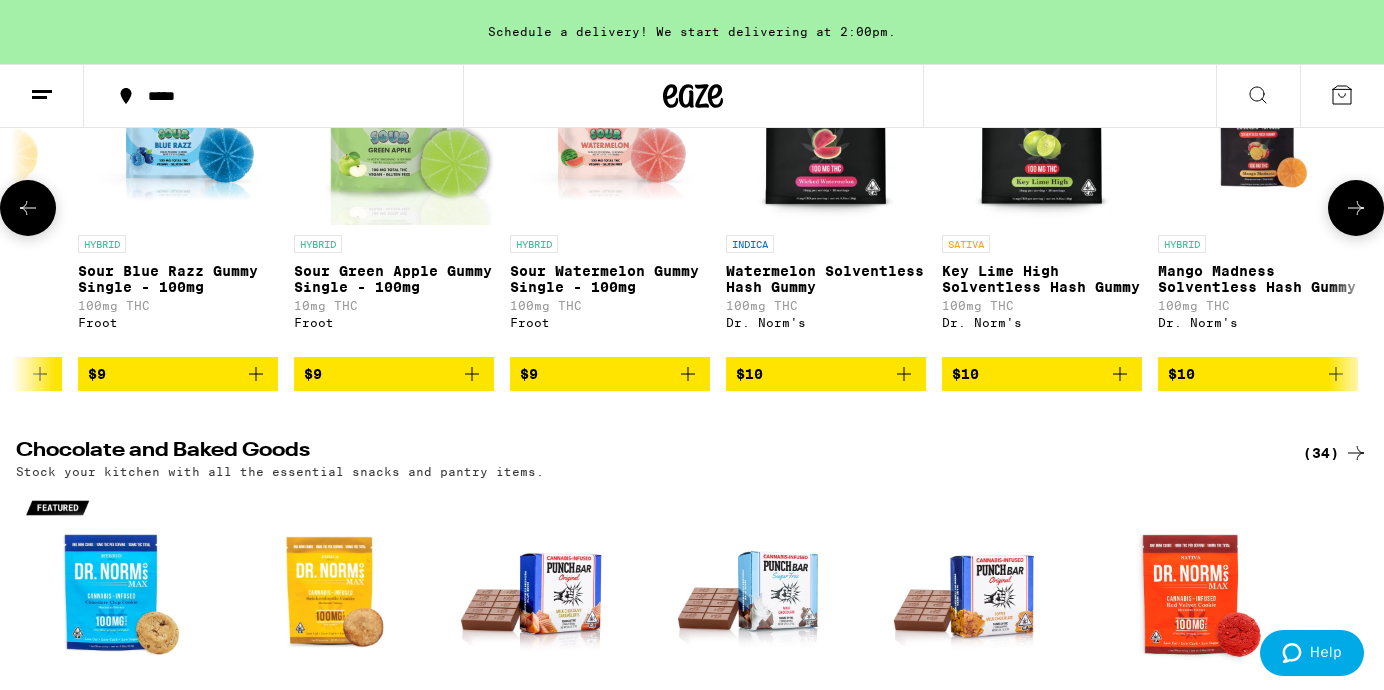click at bounding box center (1356, 208) 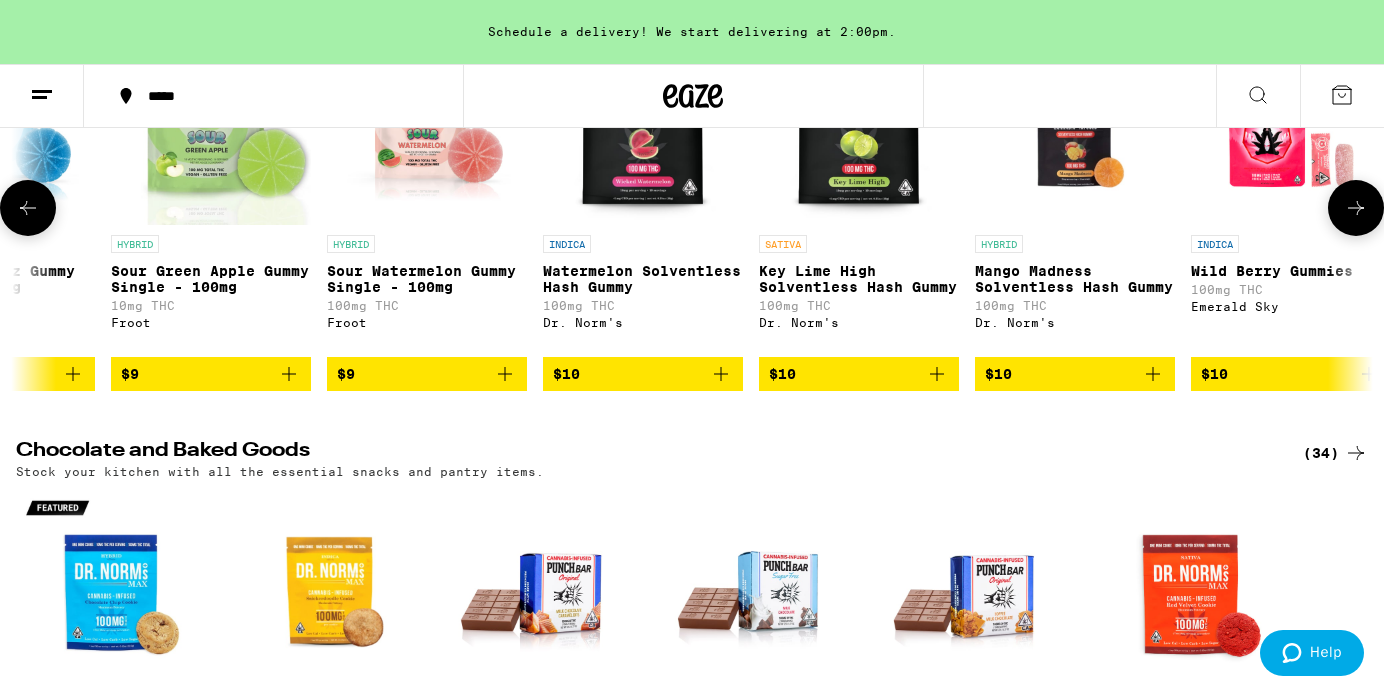click at bounding box center [1356, 208] 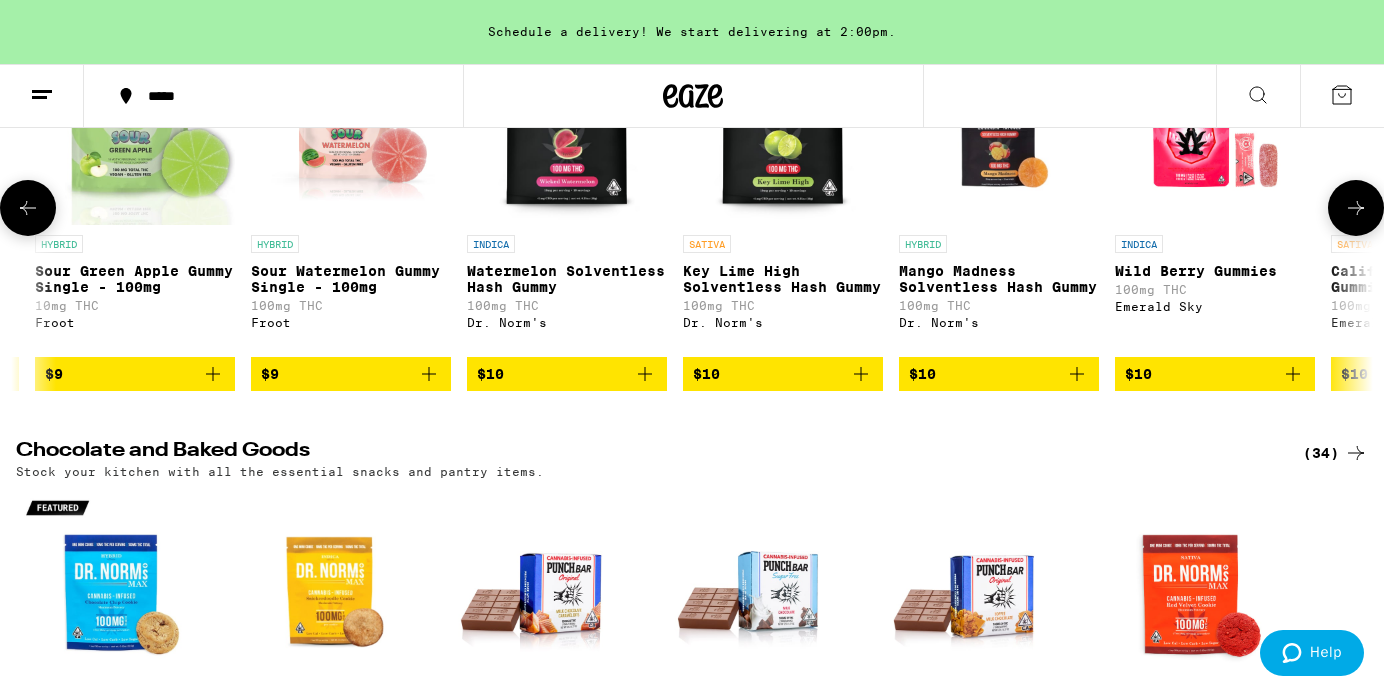 click at bounding box center (1356, 208) 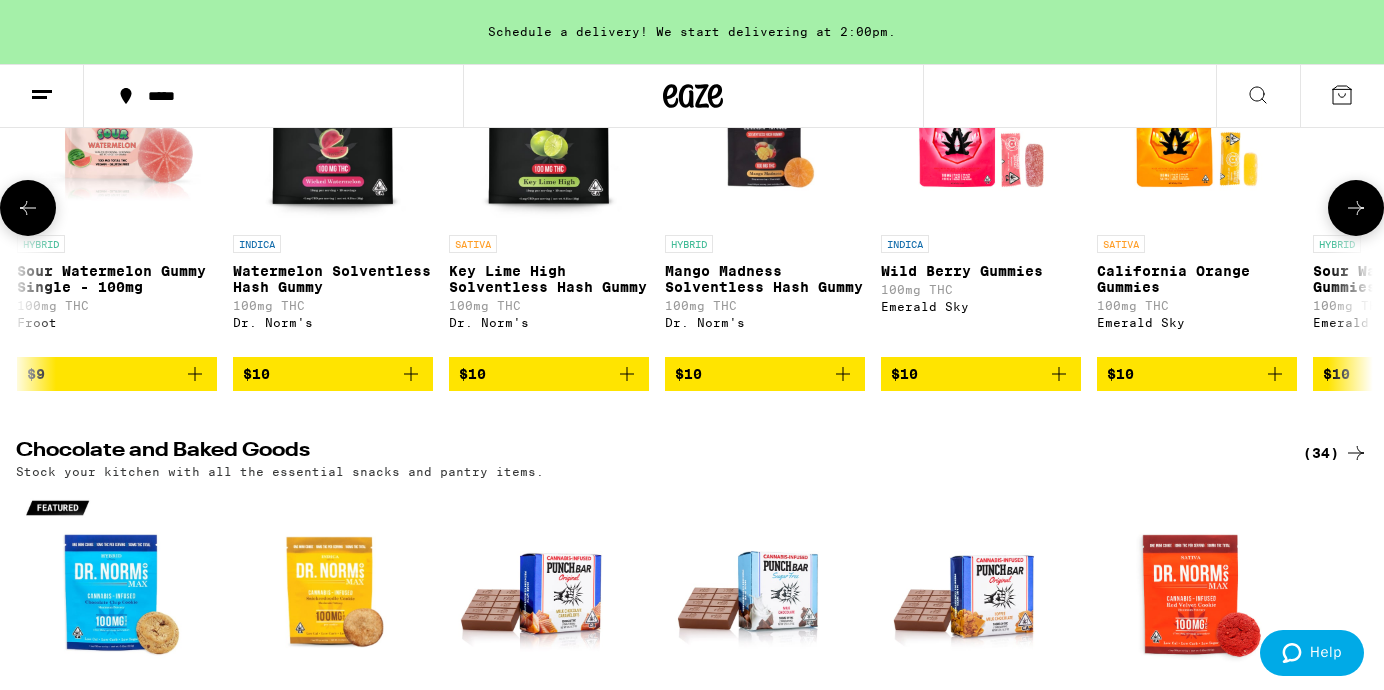 click at bounding box center [1356, 208] 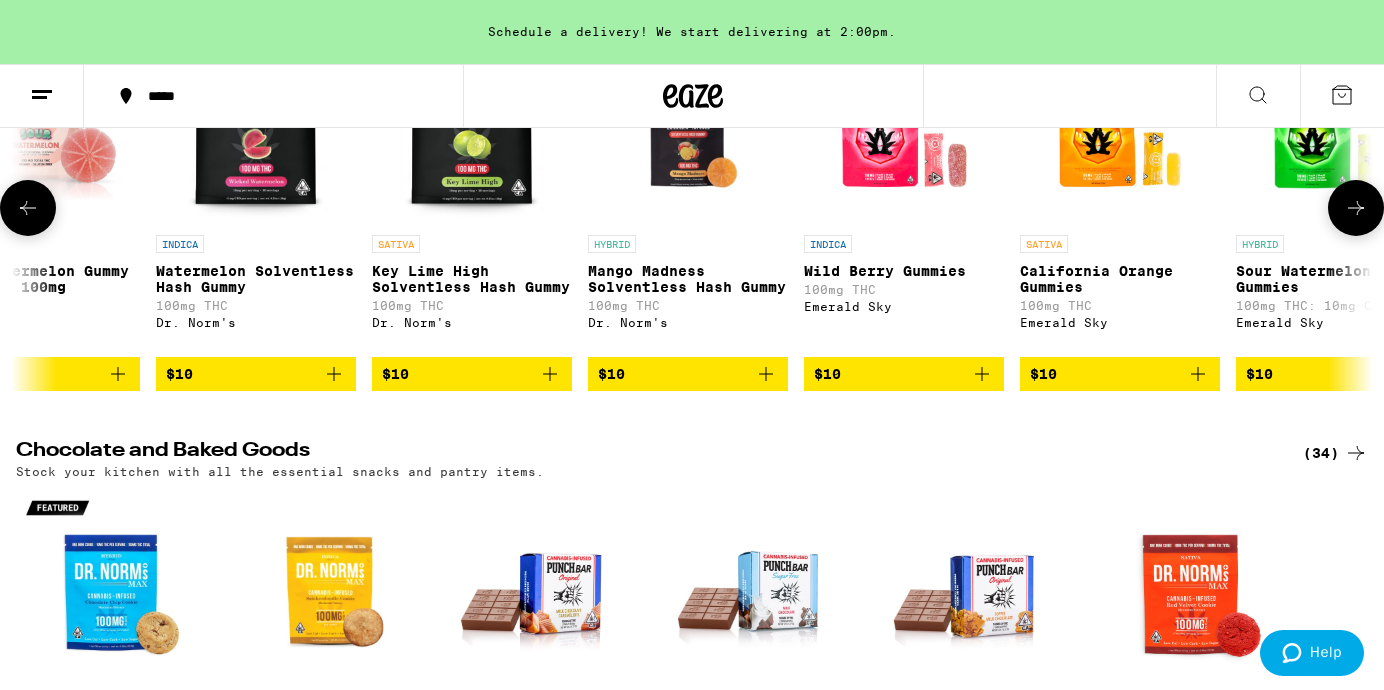 click at bounding box center (1356, 208) 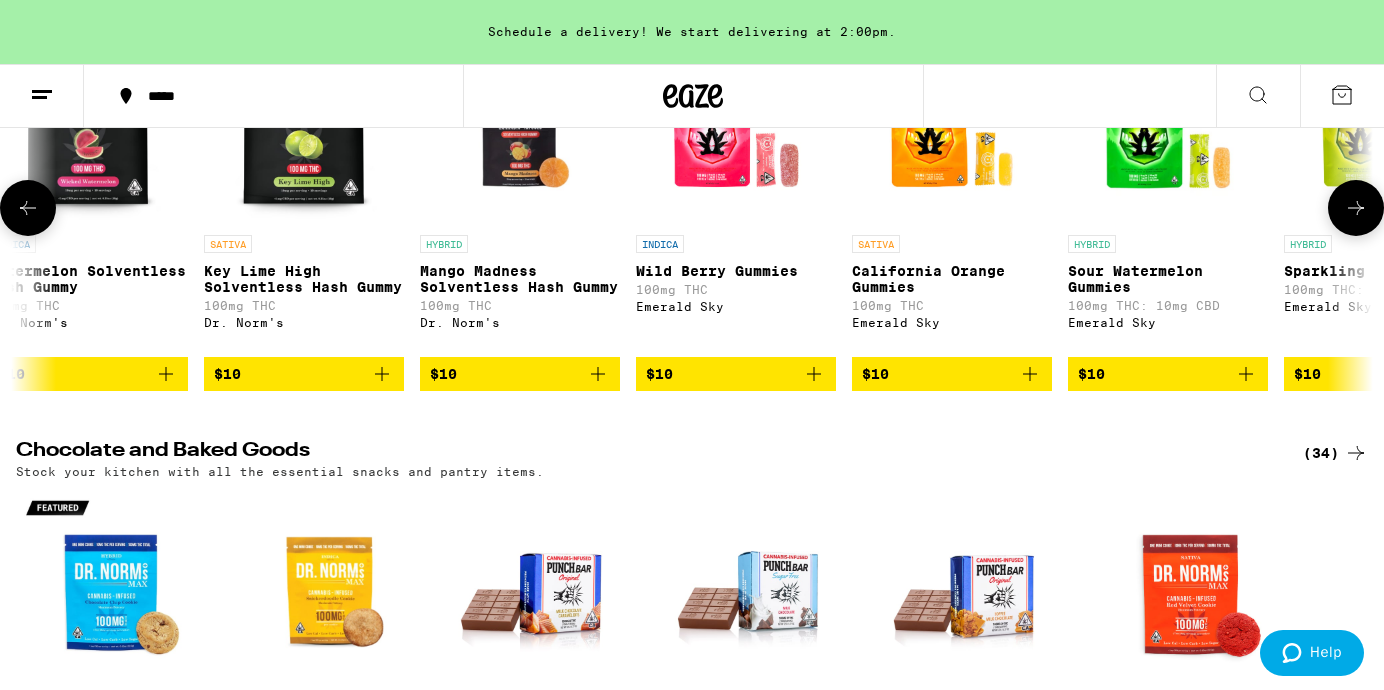 click at bounding box center [1356, 208] 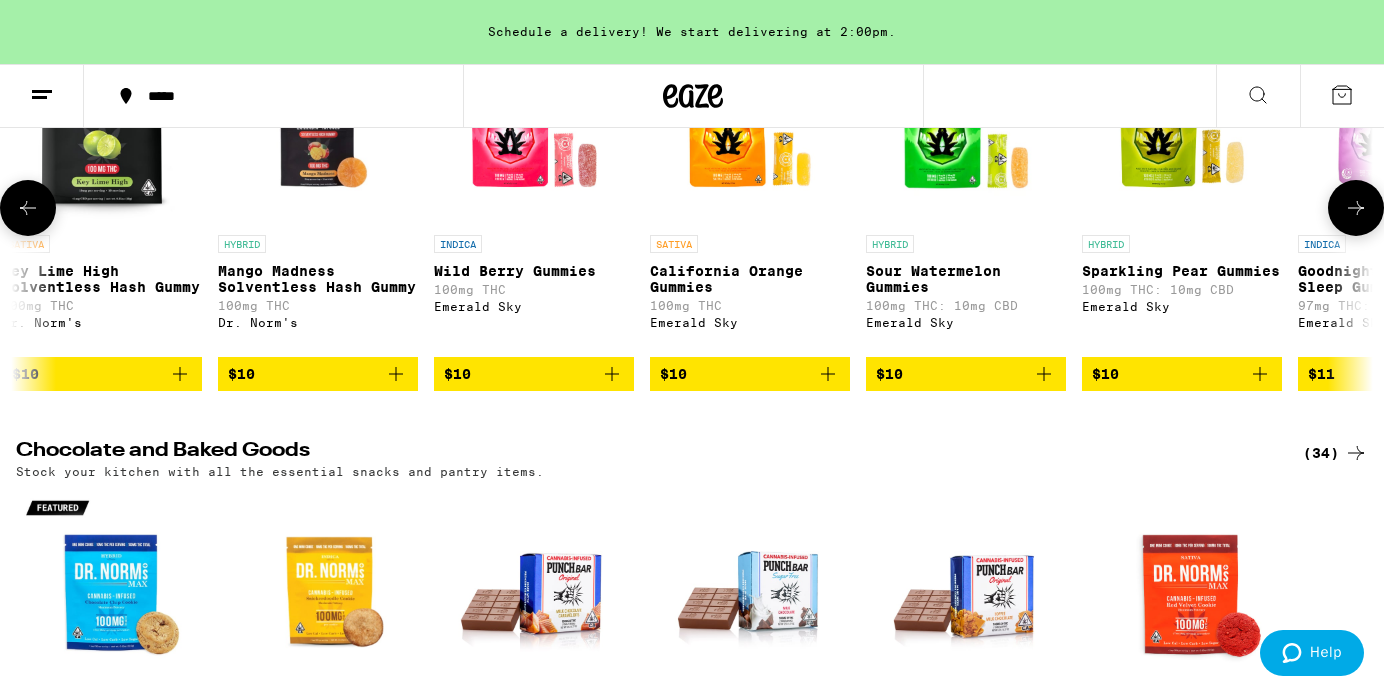 click at bounding box center [1356, 208] 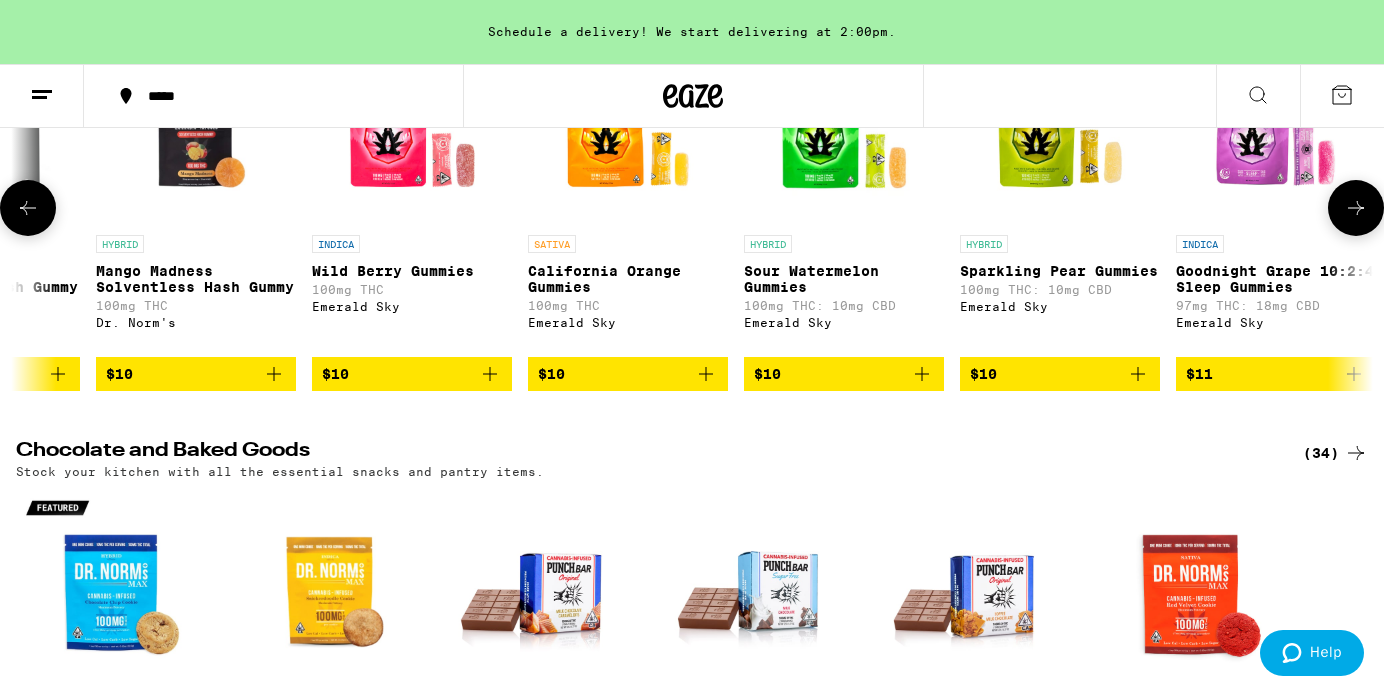 click at bounding box center (1356, 208) 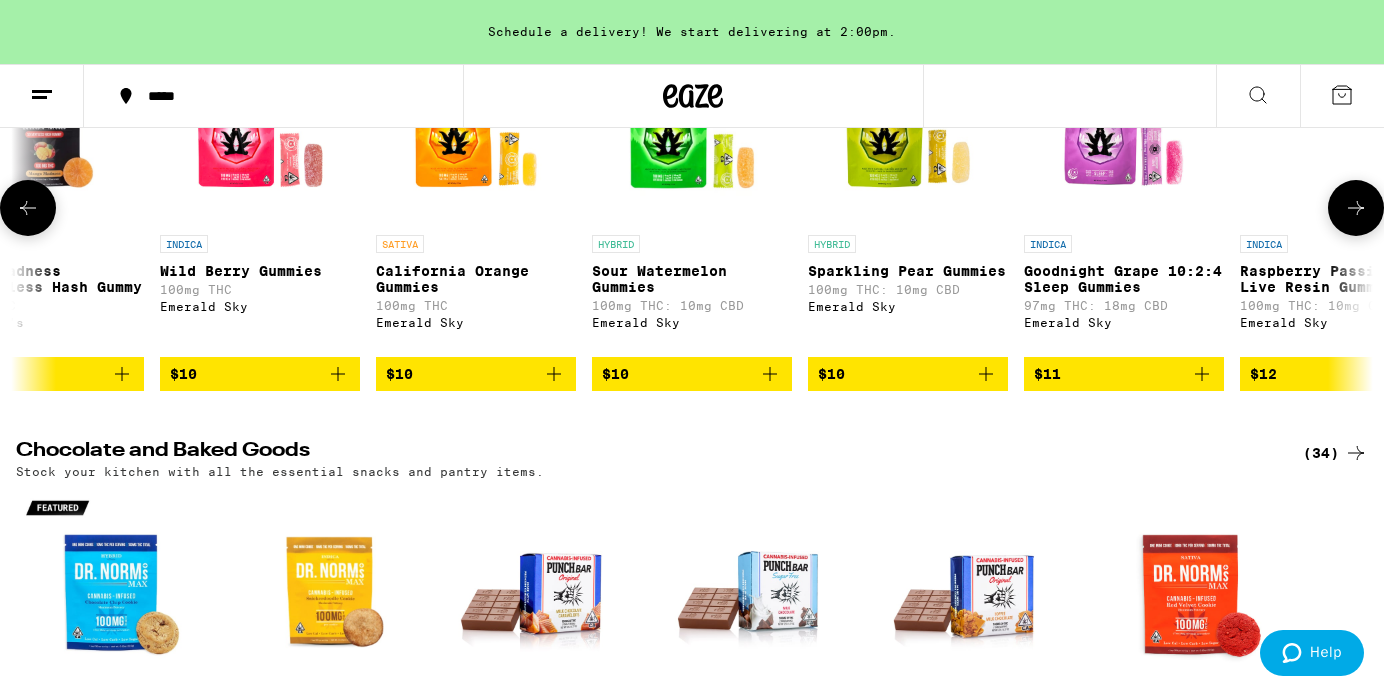 click at bounding box center [1356, 208] 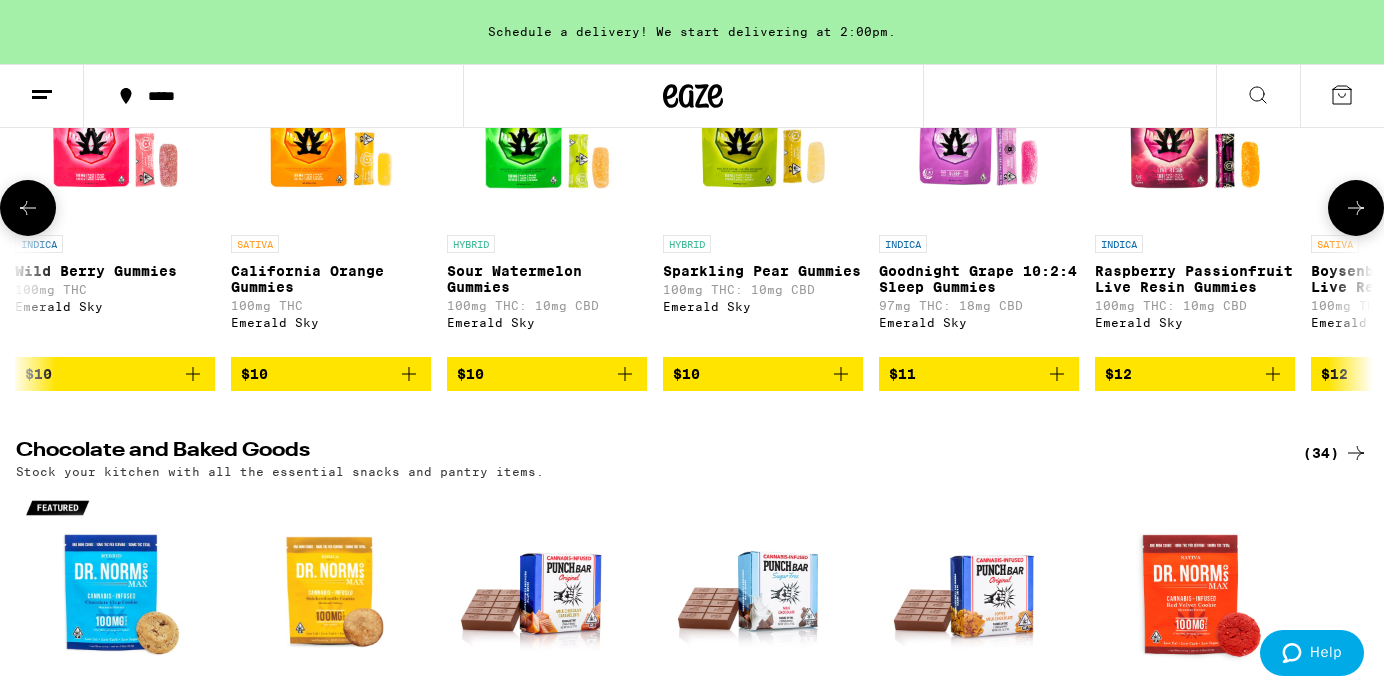 click at bounding box center (1356, 208) 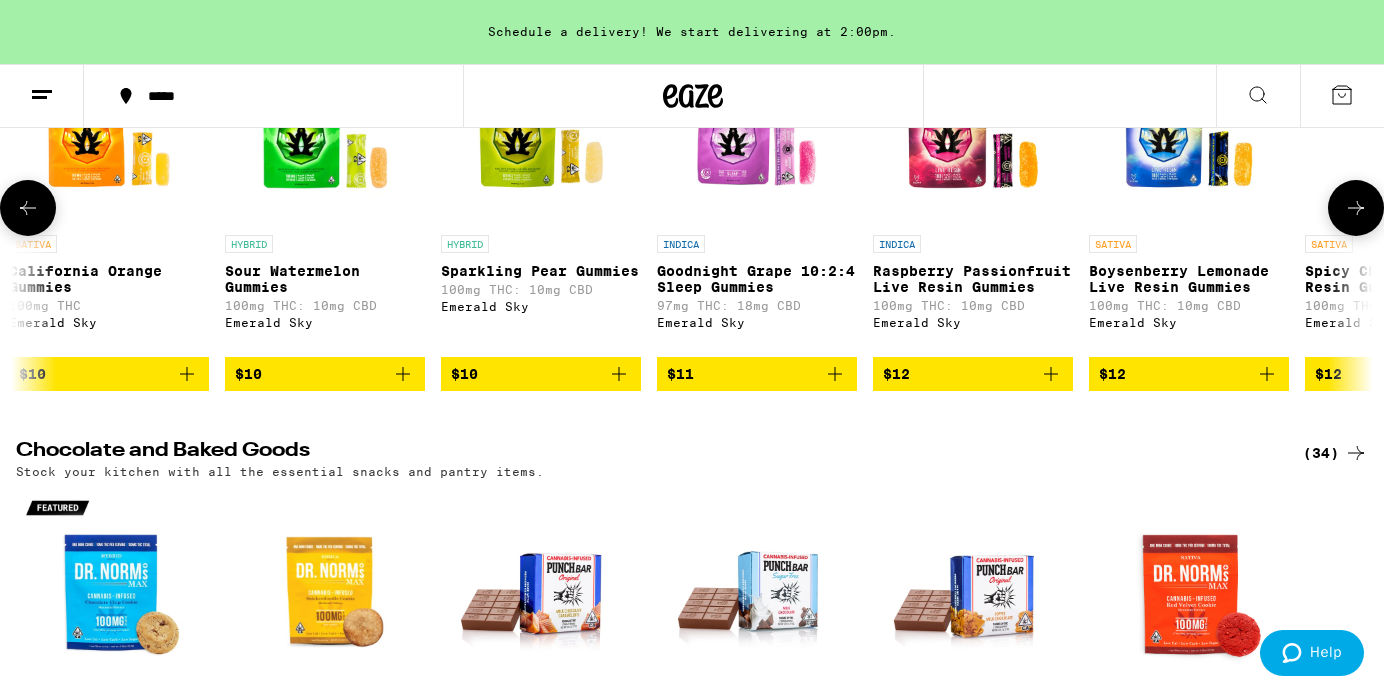 click at bounding box center (1356, 208) 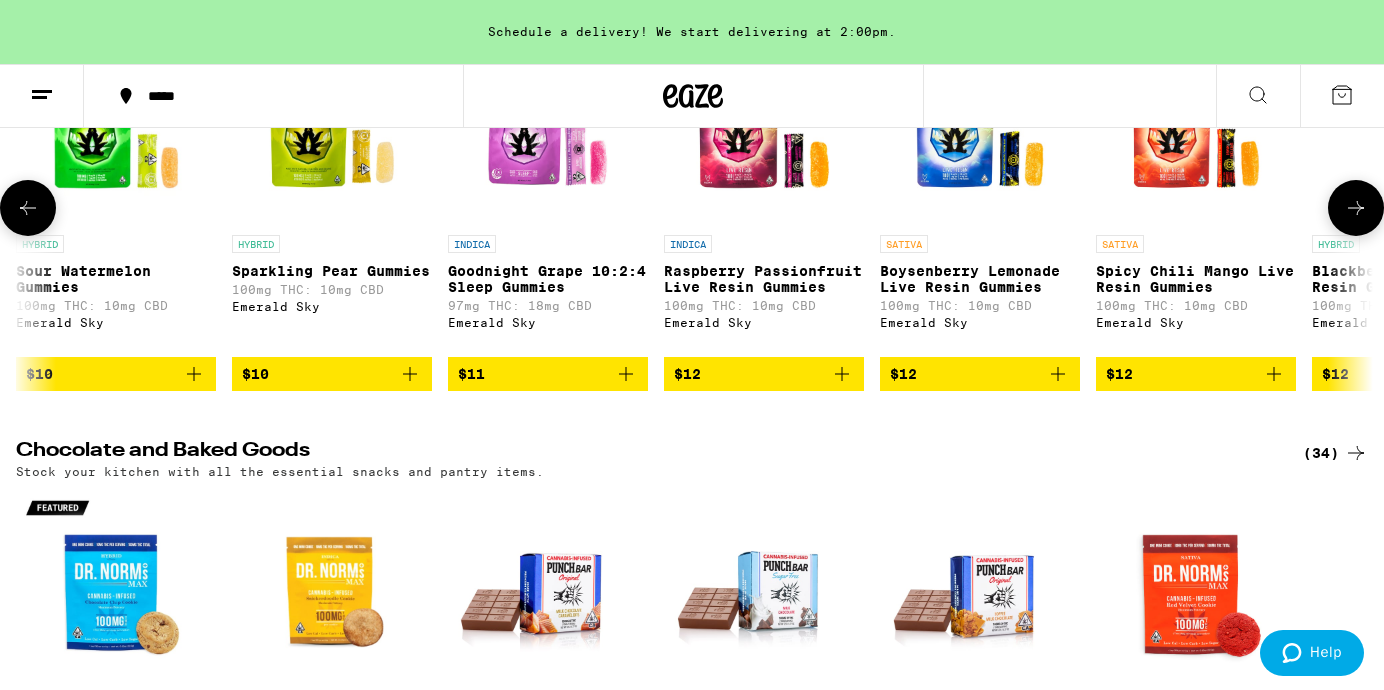 click at bounding box center [1356, 208] 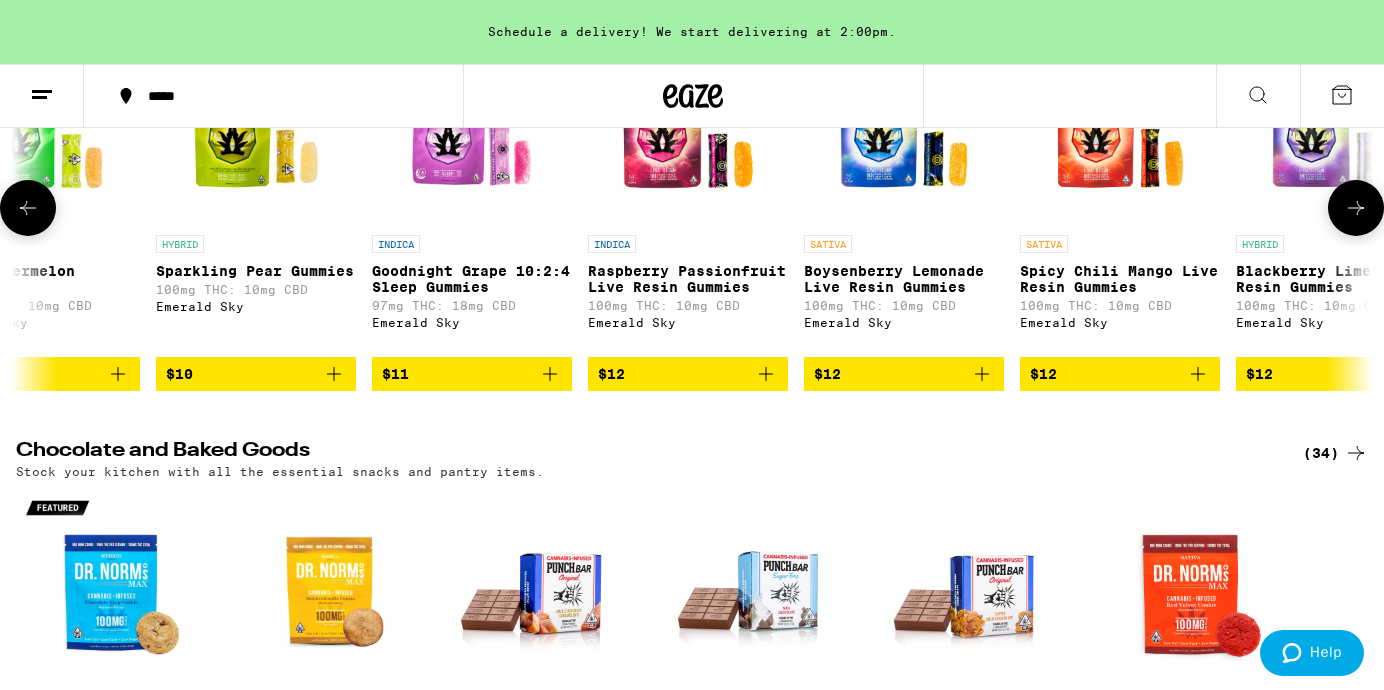 click at bounding box center (1356, 208) 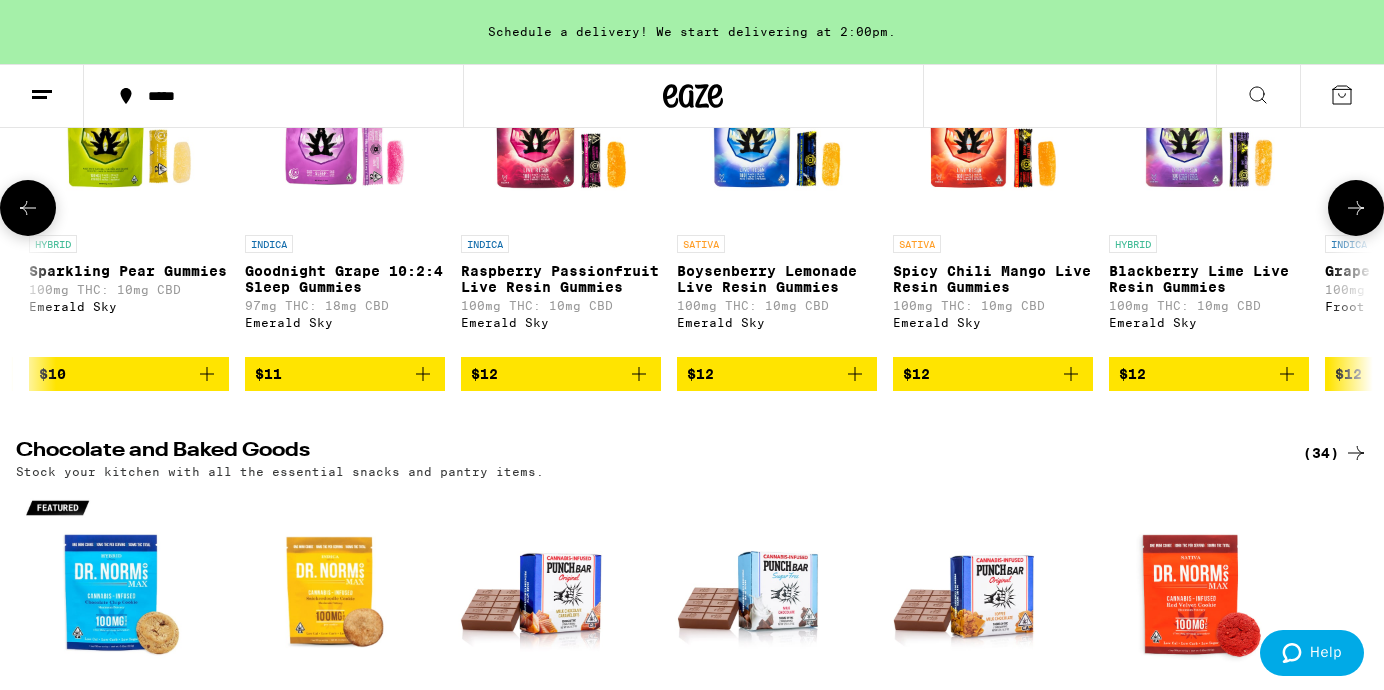 click at bounding box center [1356, 208] 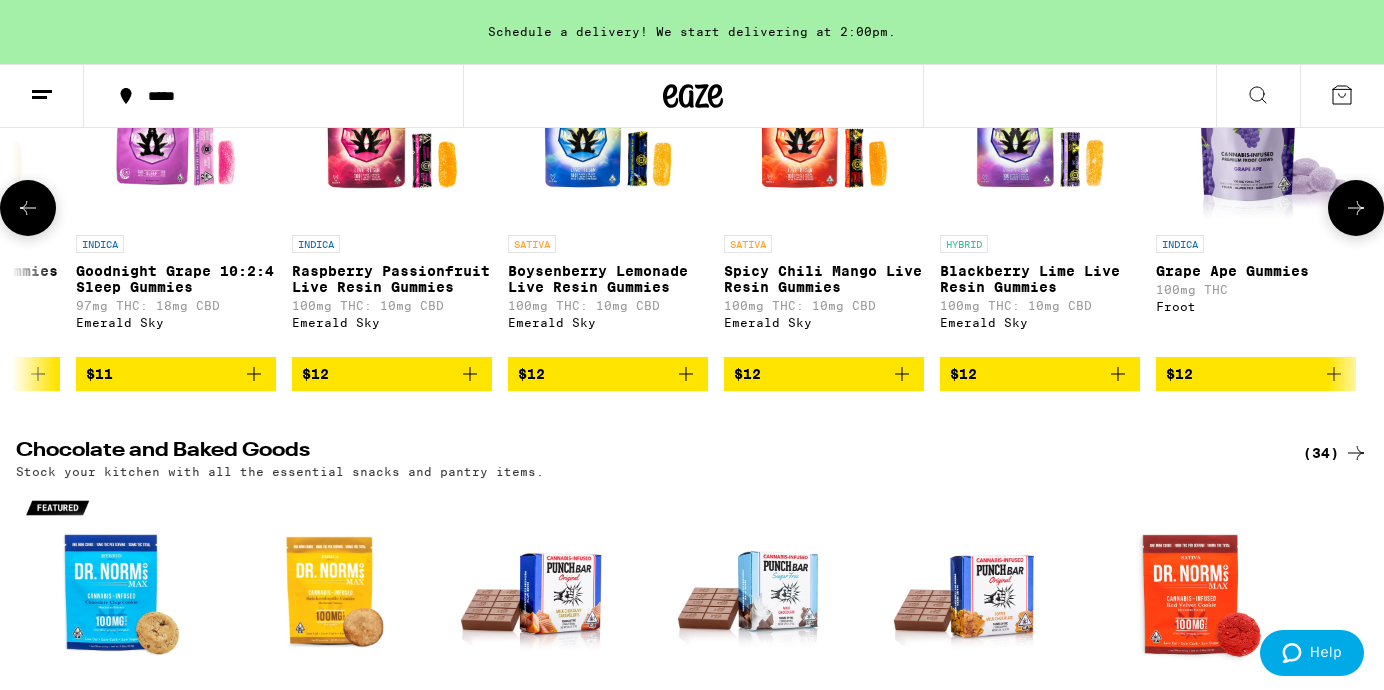 click at bounding box center [1356, 208] 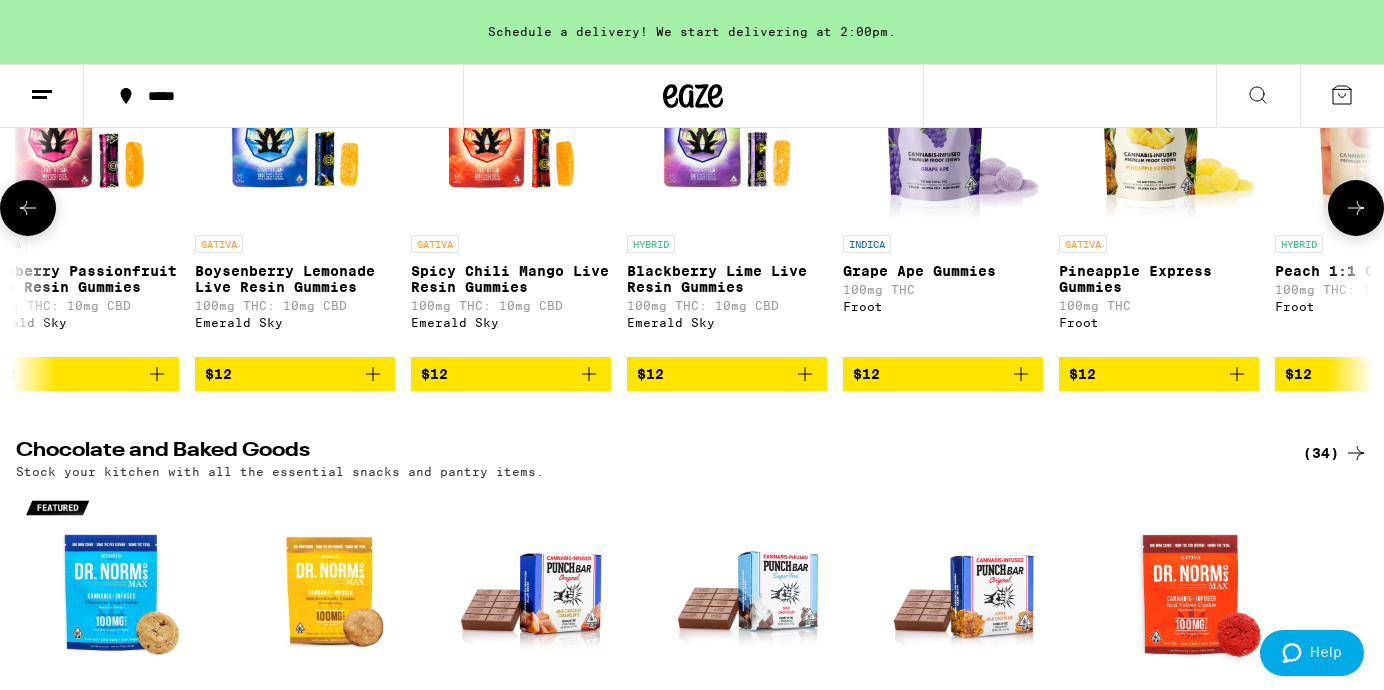 click at bounding box center [1356, 208] 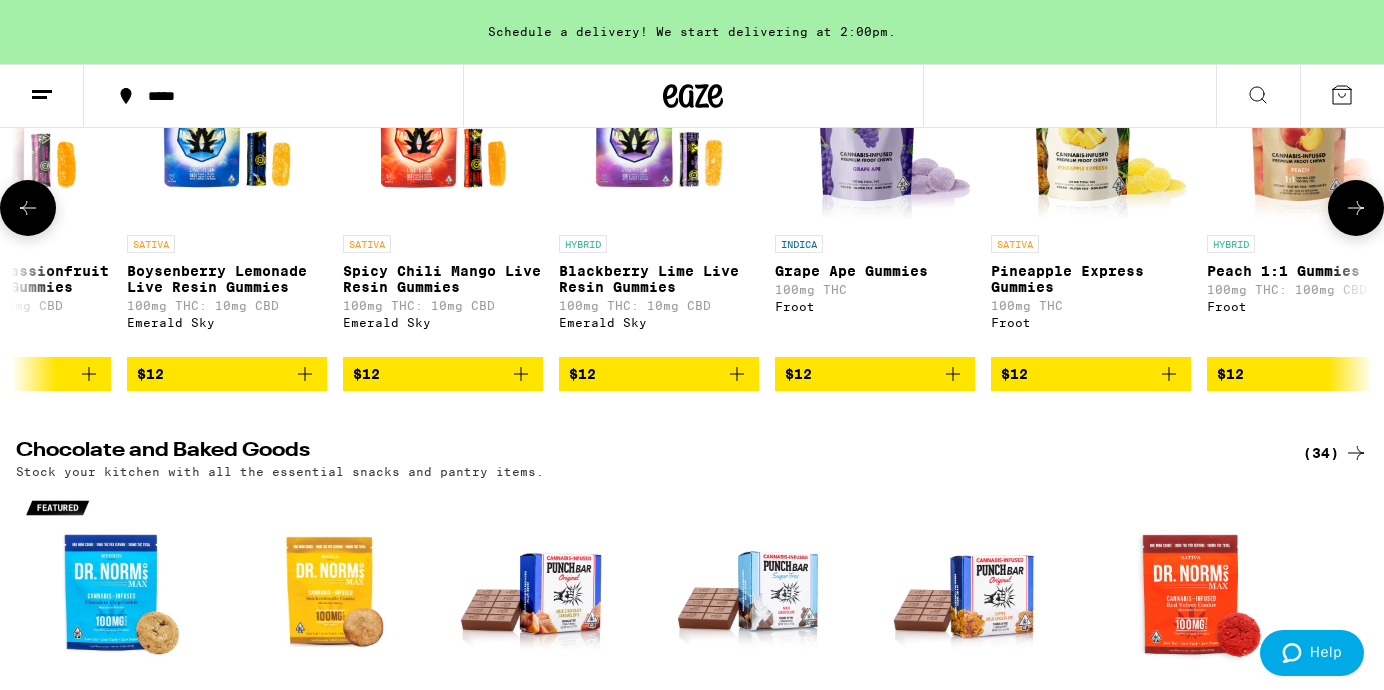 click at bounding box center [1356, 208] 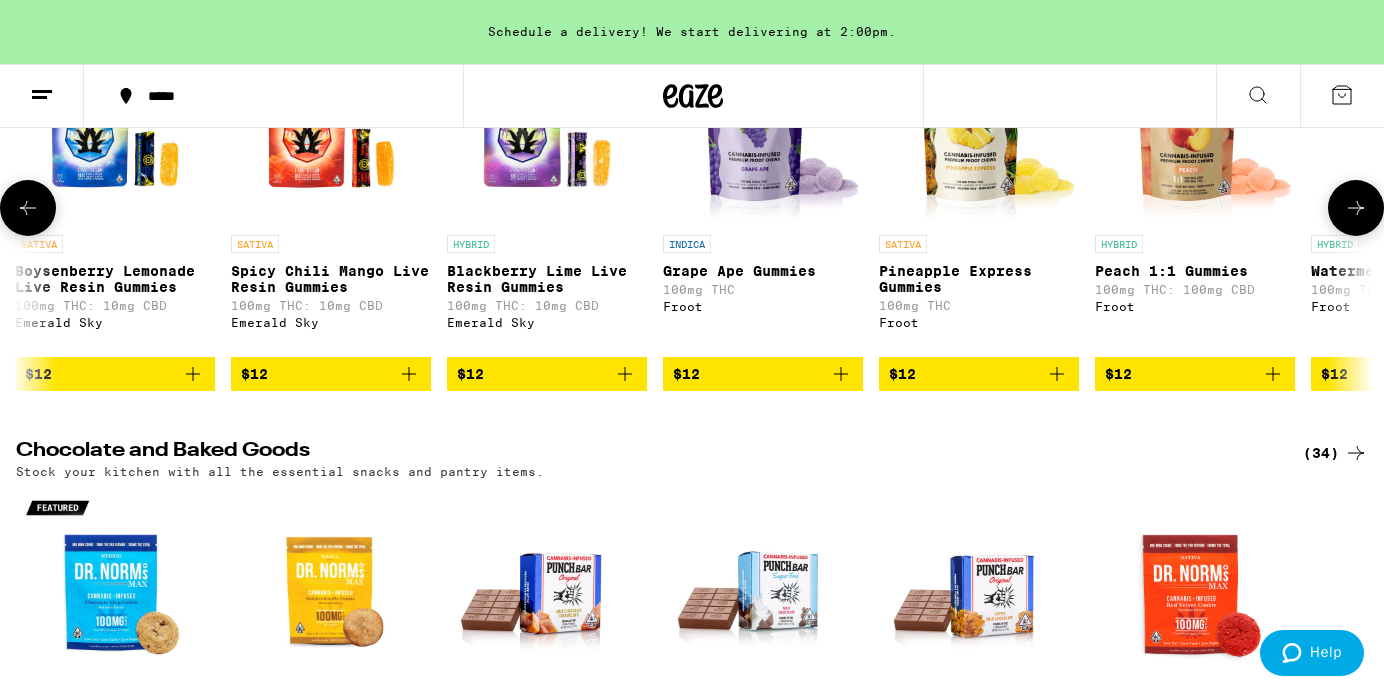click at bounding box center [1356, 208] 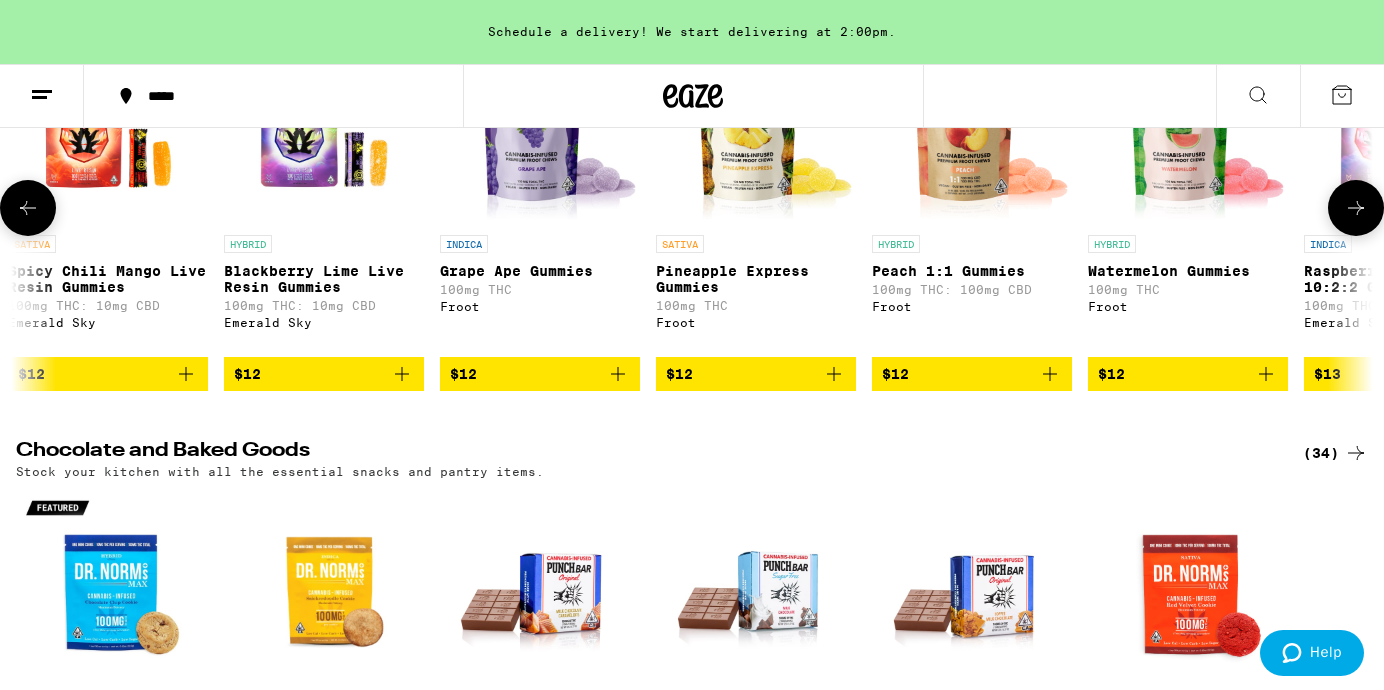 click at bounding box center (1356, 208) 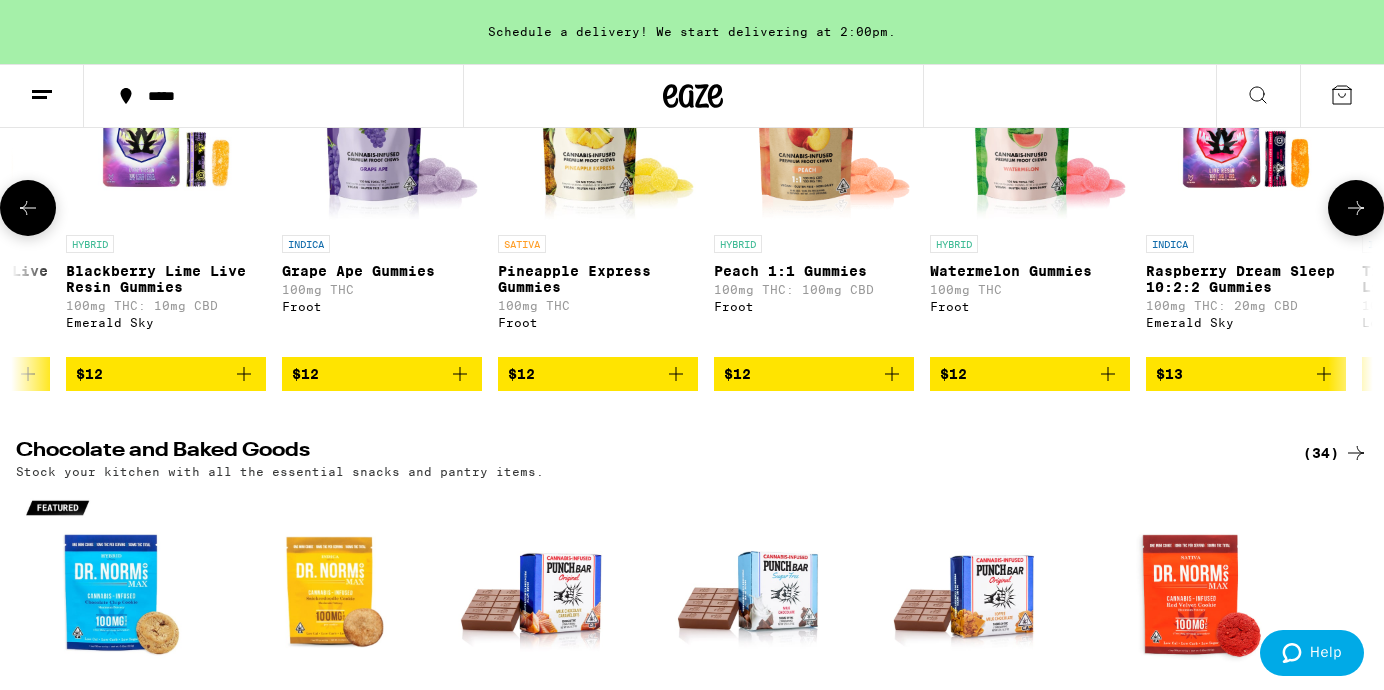 click at bounding box center (1356, 208) 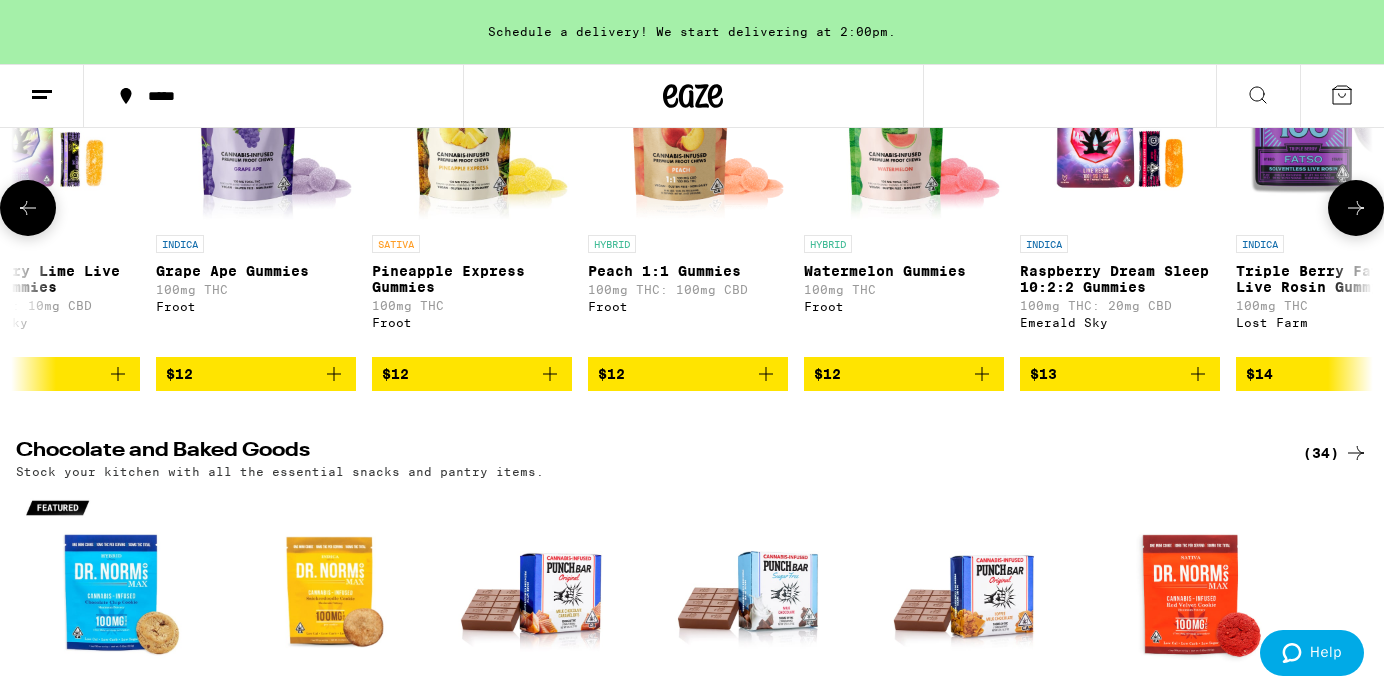 click at bounding box center (1356, 208) 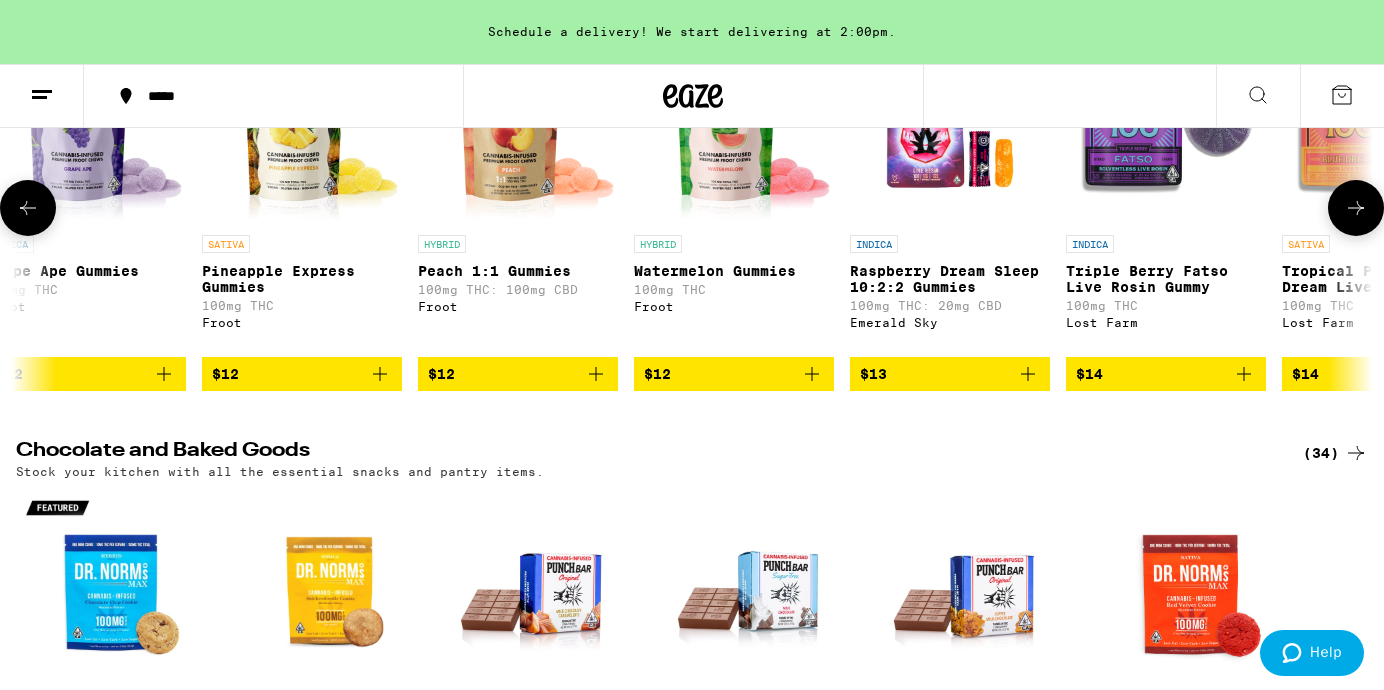 click at bounding box center [1356, 208] 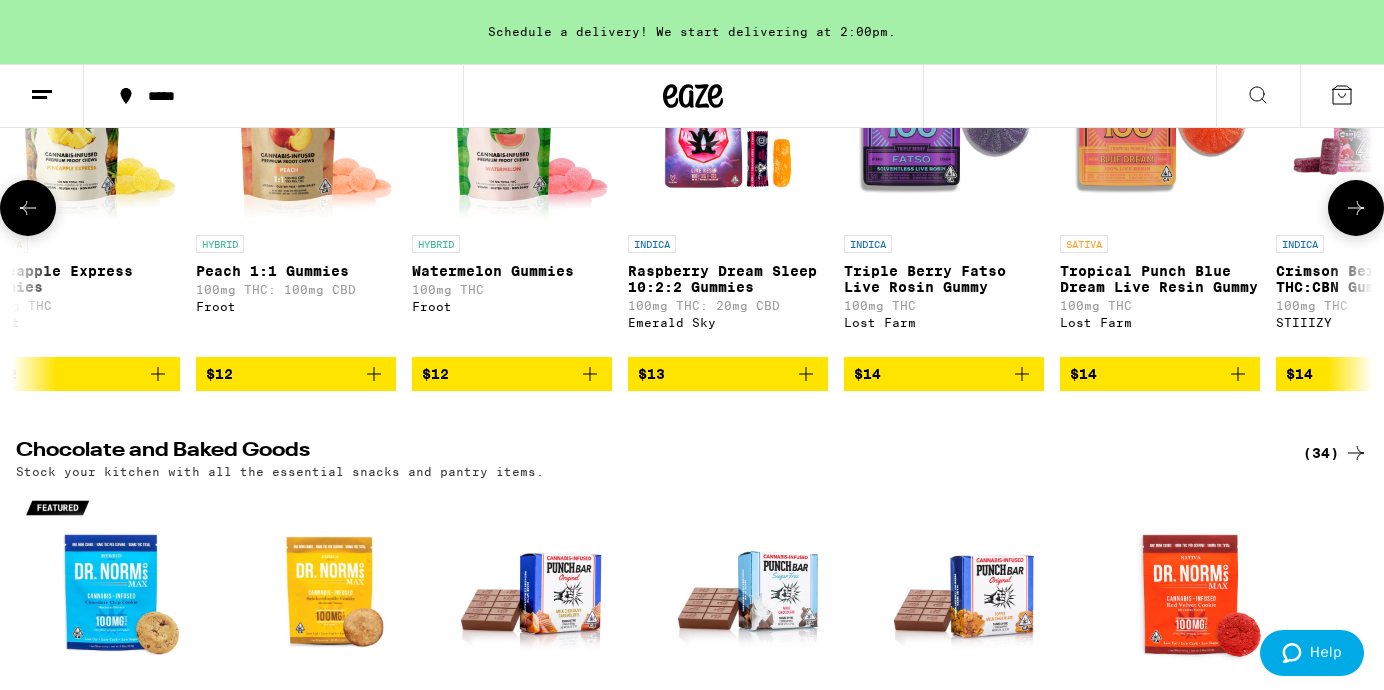 click at bounding box center (1356, 208) 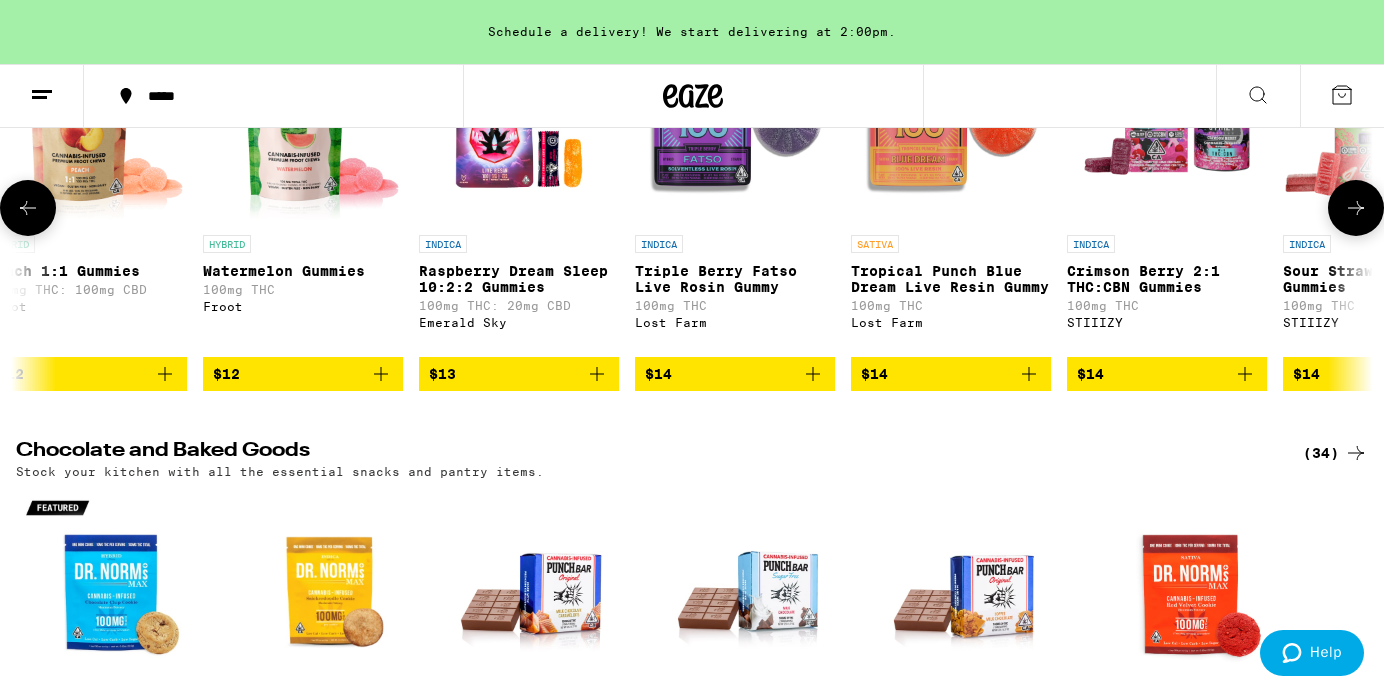 click at bounding box center (1356, 208) 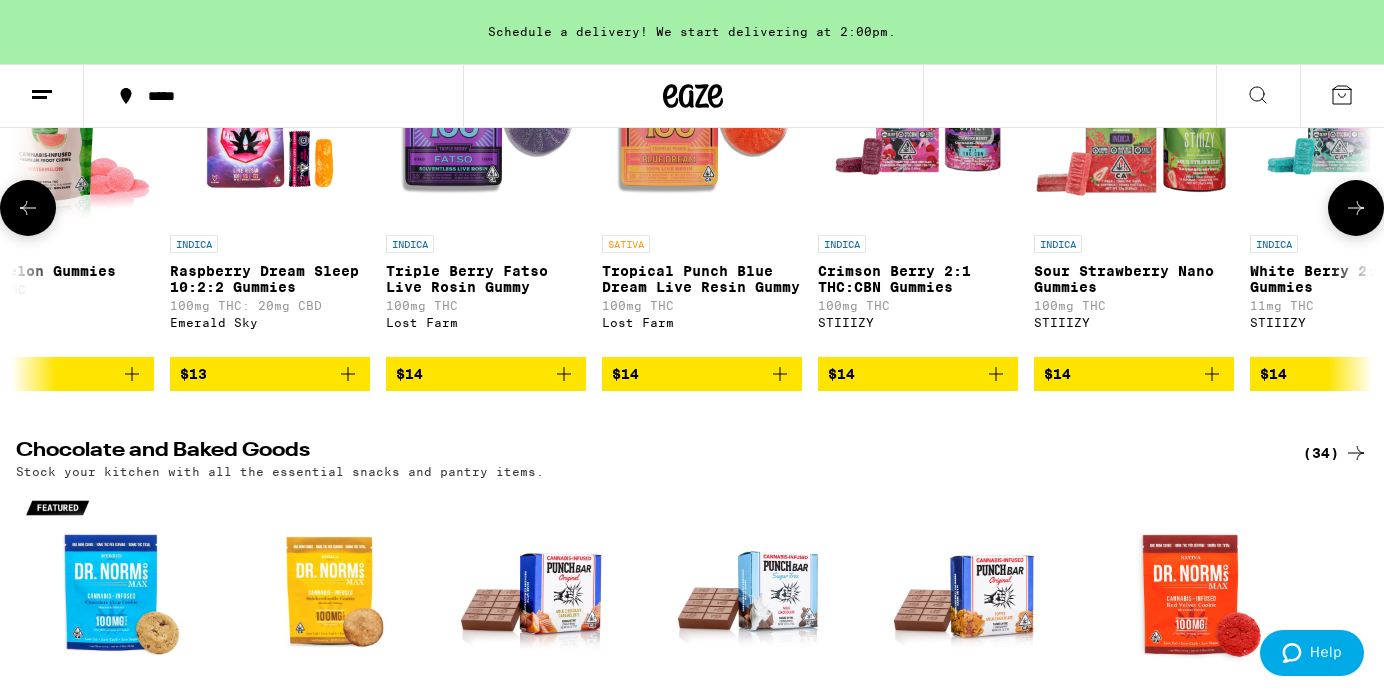 click at bounding box center [1356, 208] 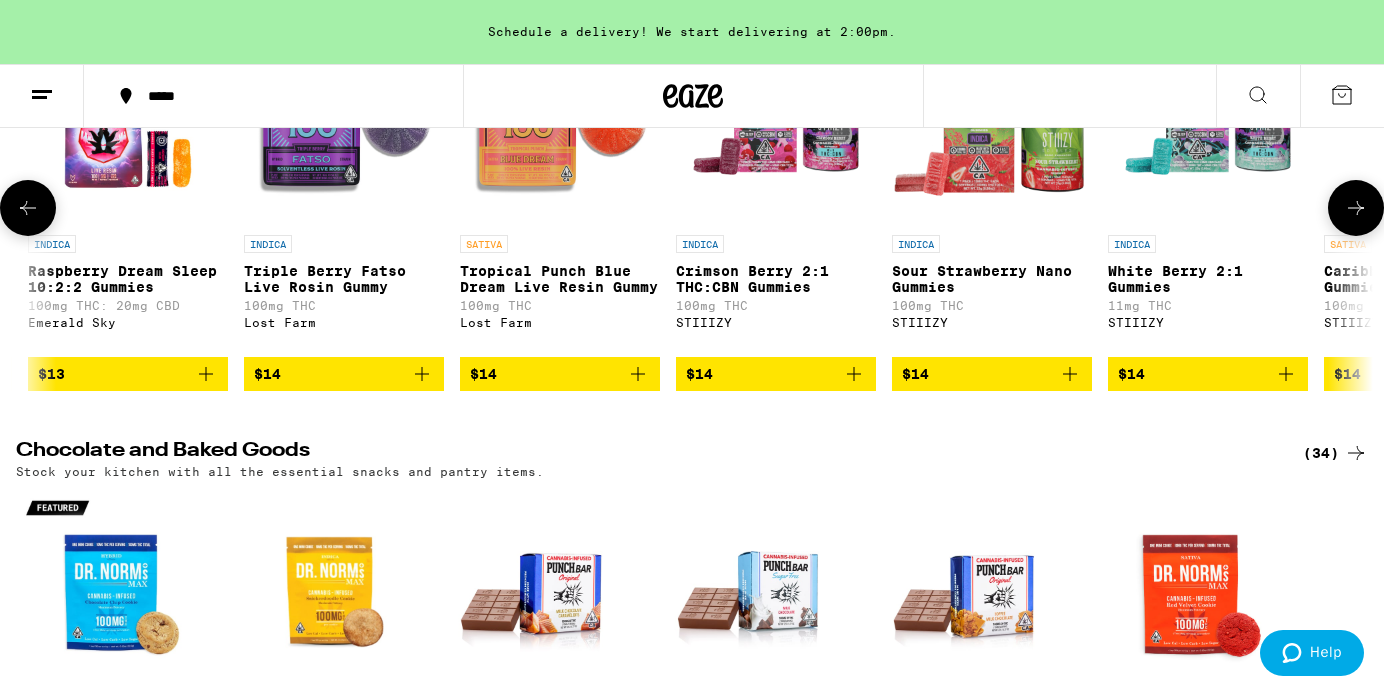 click at bounding box center (1356, 208) 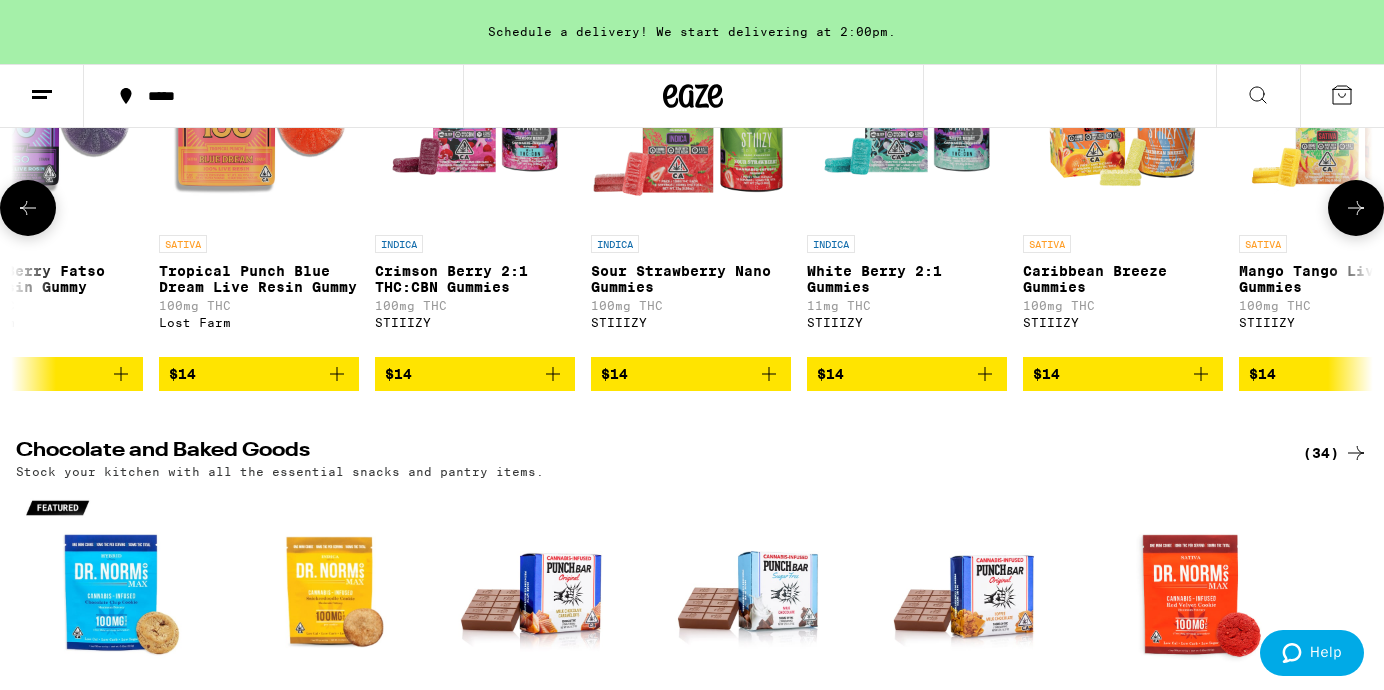 click at bounding box center [1356, 208] 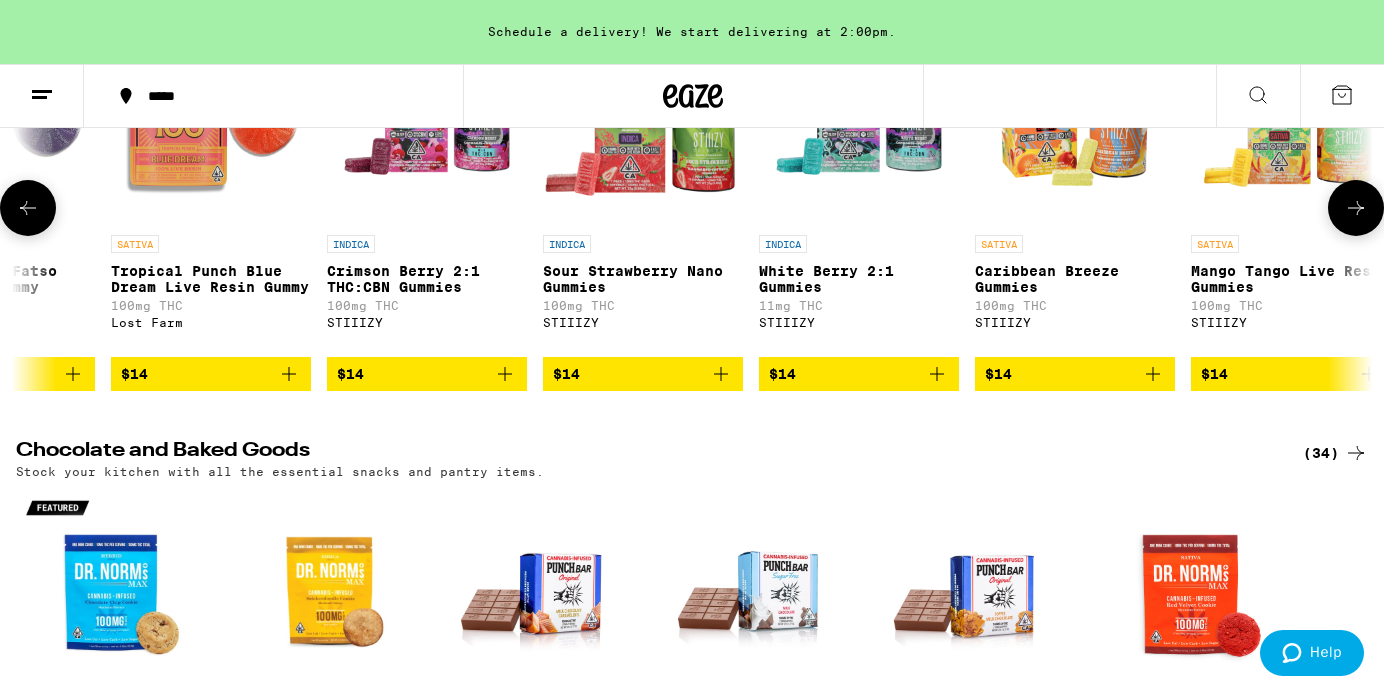 click at bounding box center [1356, 208] 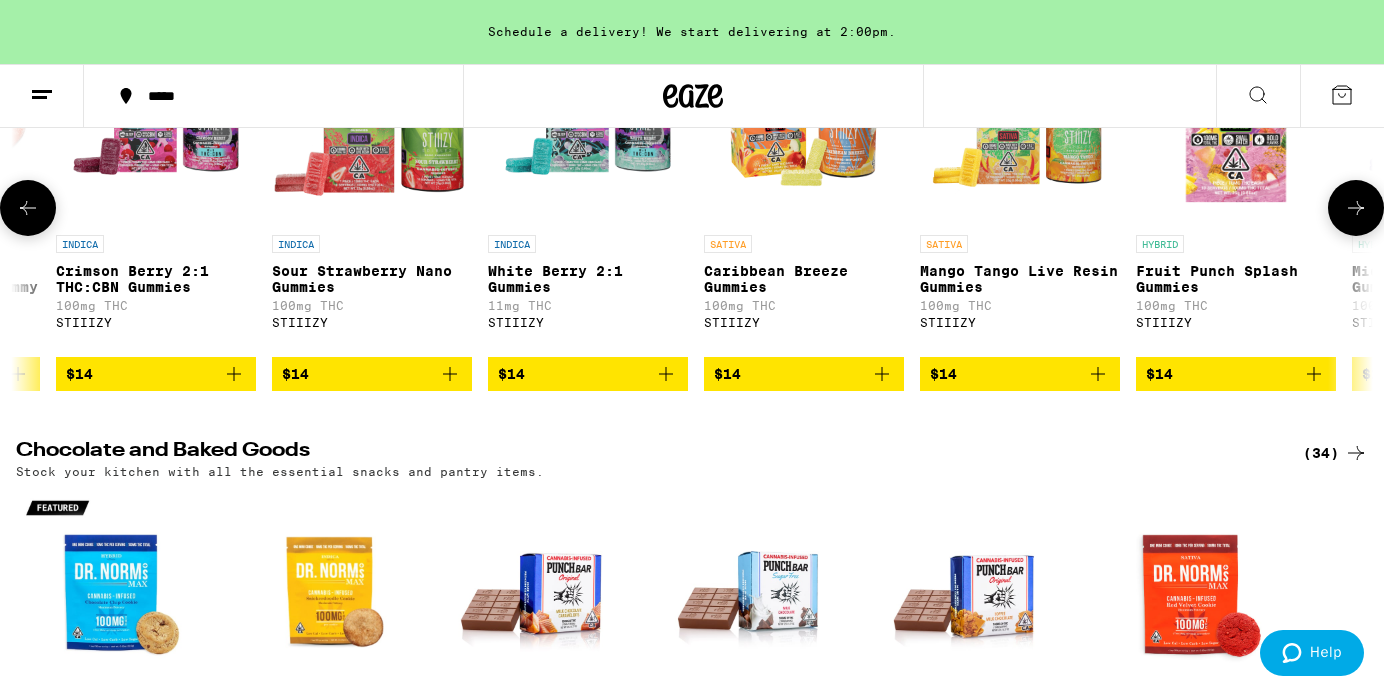 click at bounding box center (1356, 208) 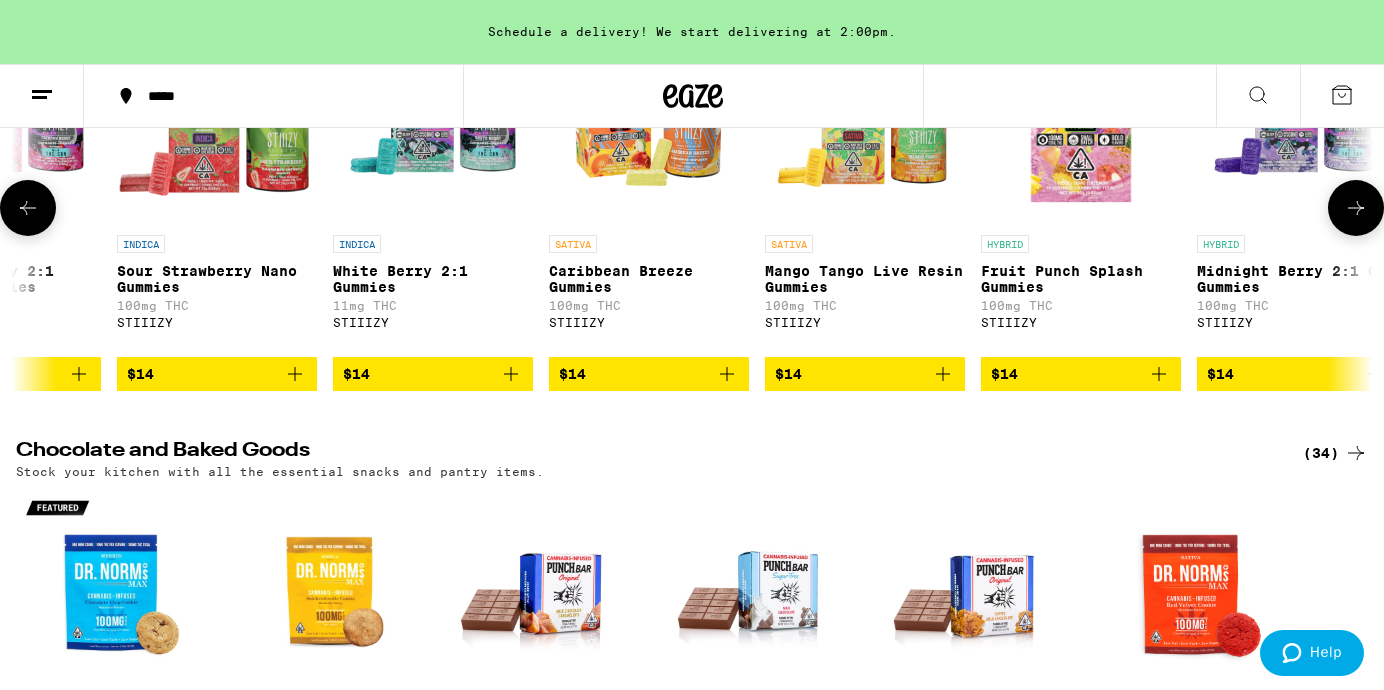 click at bounding box center (1356, 208) 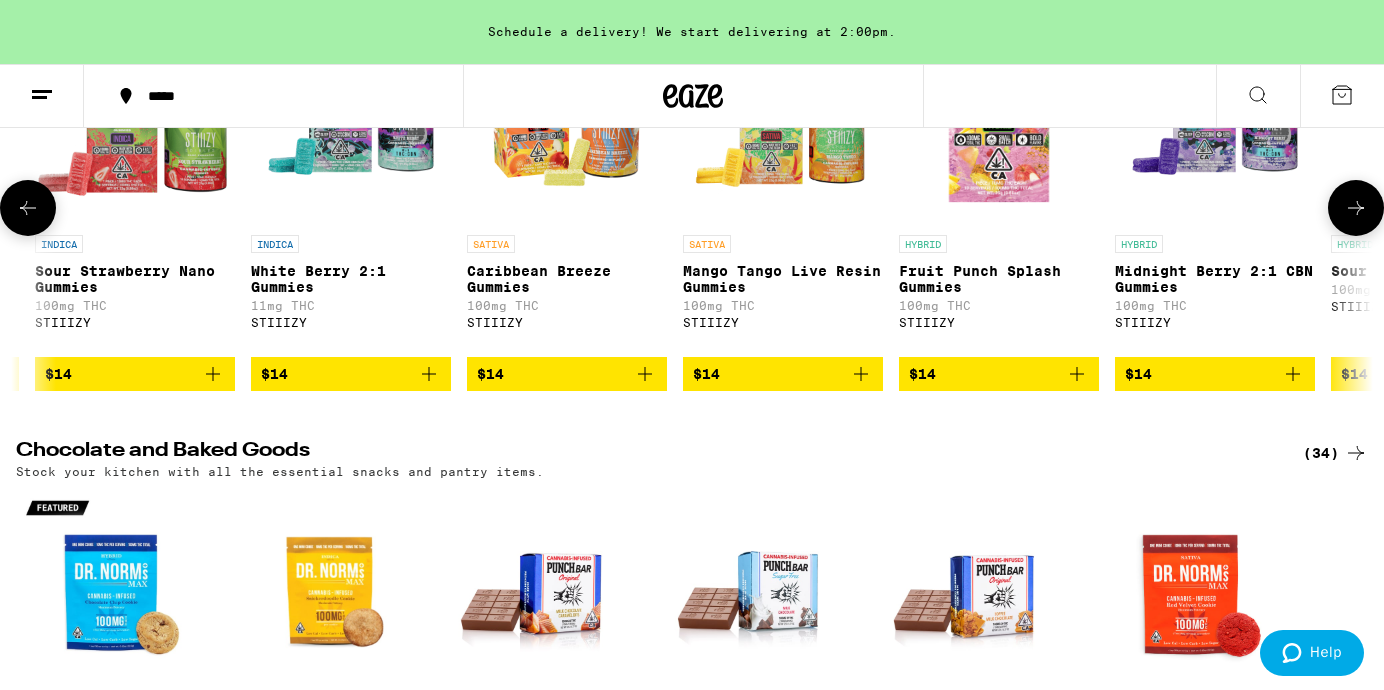 click at bounding box center [1356, 208] 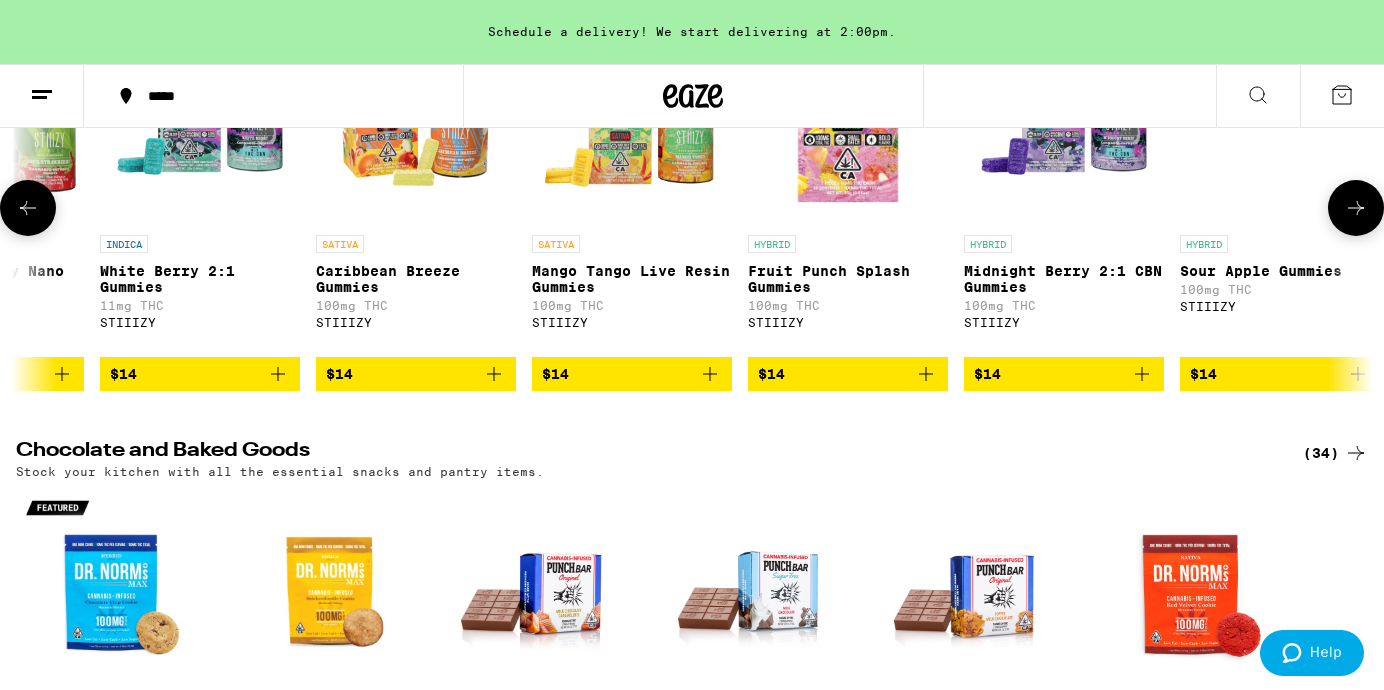 click at bounding box center [1356, 208] 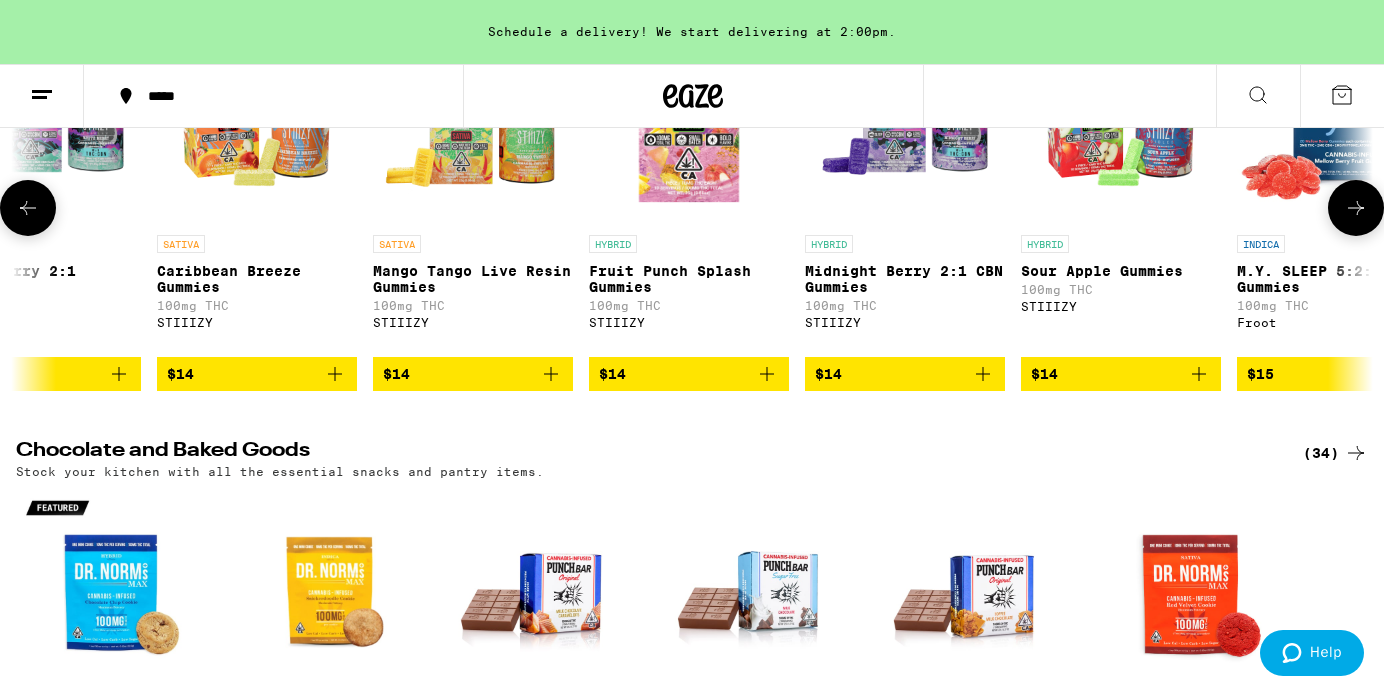 click at bounding box center (1356, 208) 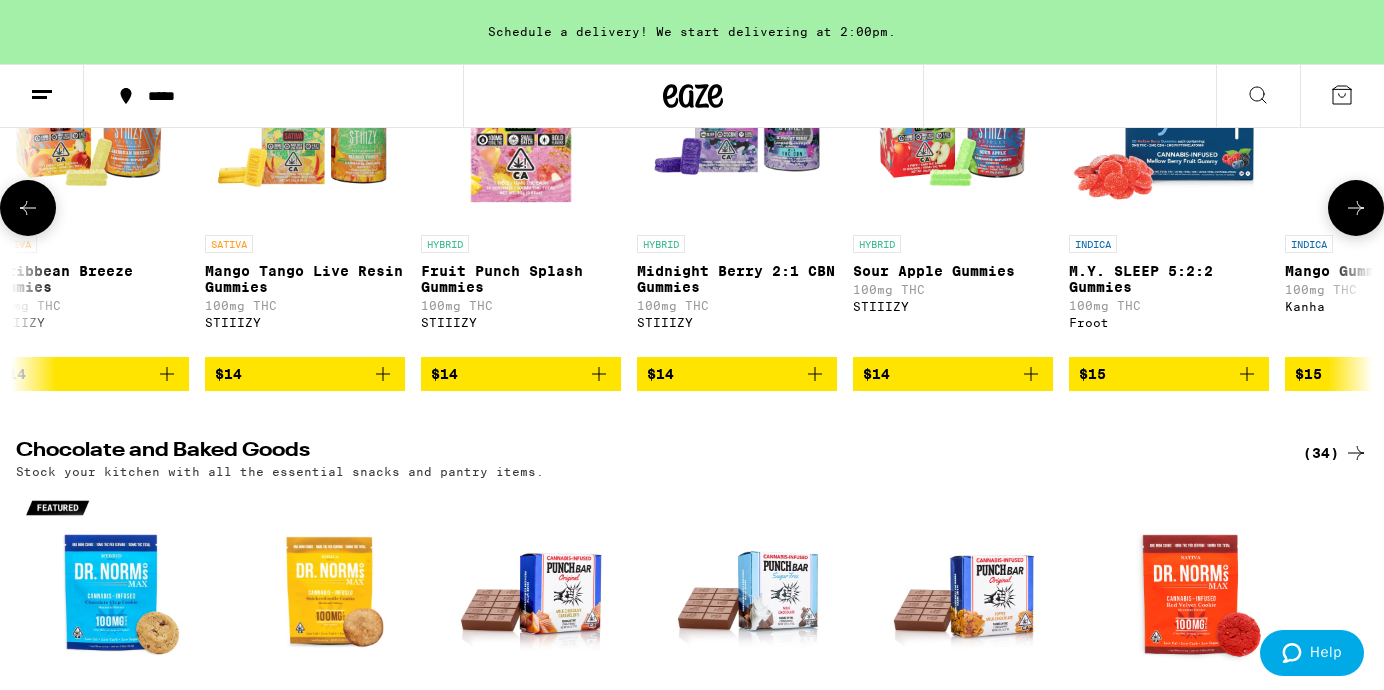 click at bounding box center (1356, 208) 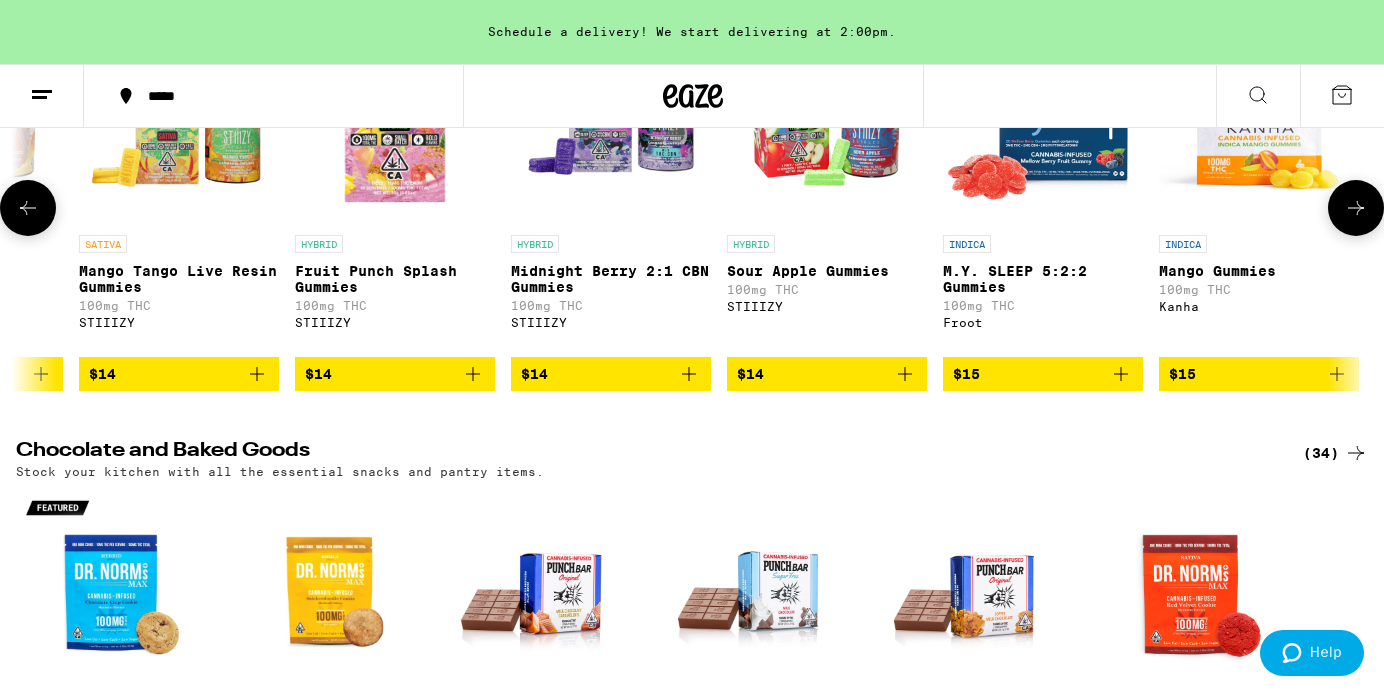 click at bounding box center [1356, 208] 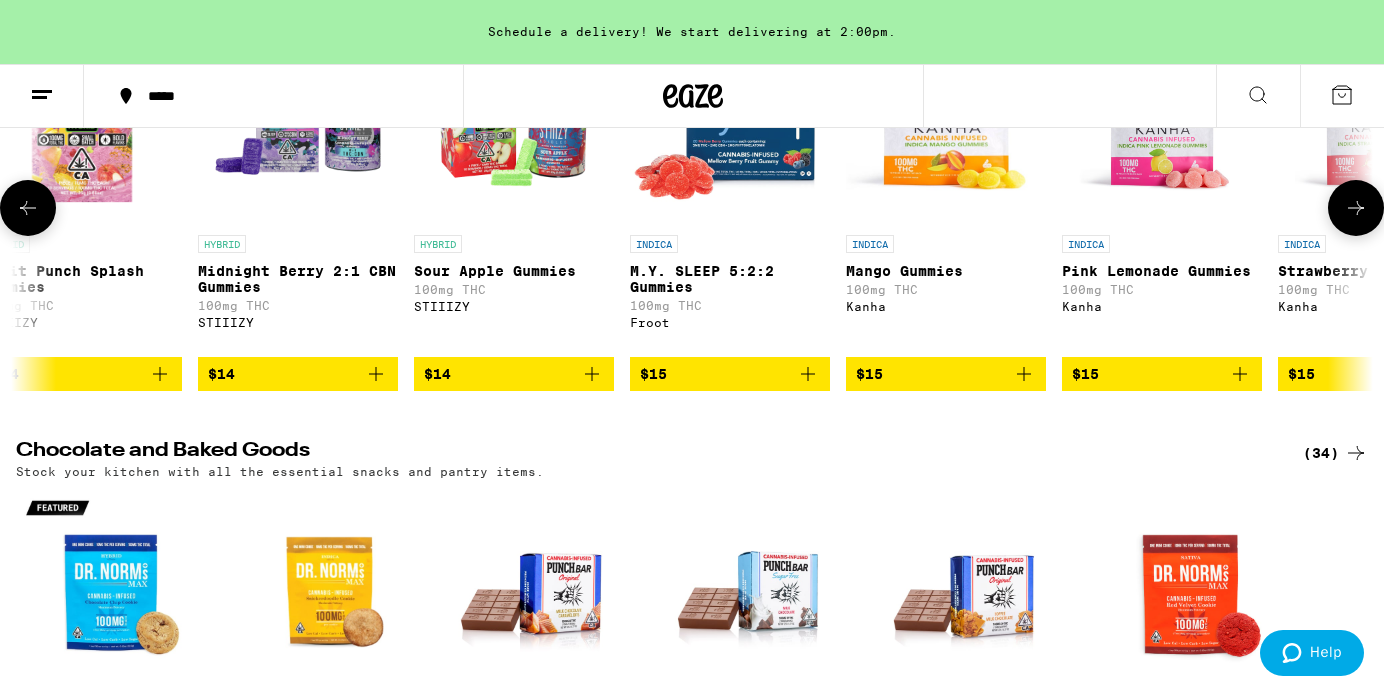 click at bounding box center (1356, 208) 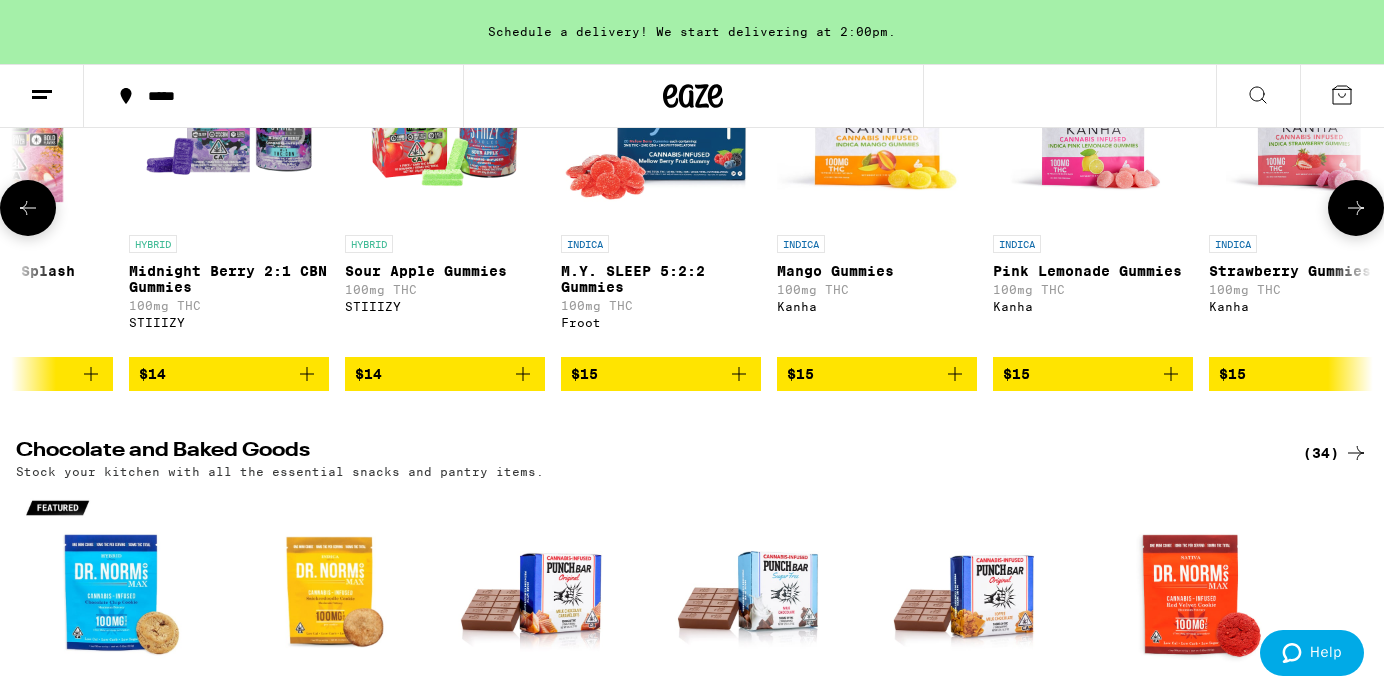 click at bounding box center [1356, 208] 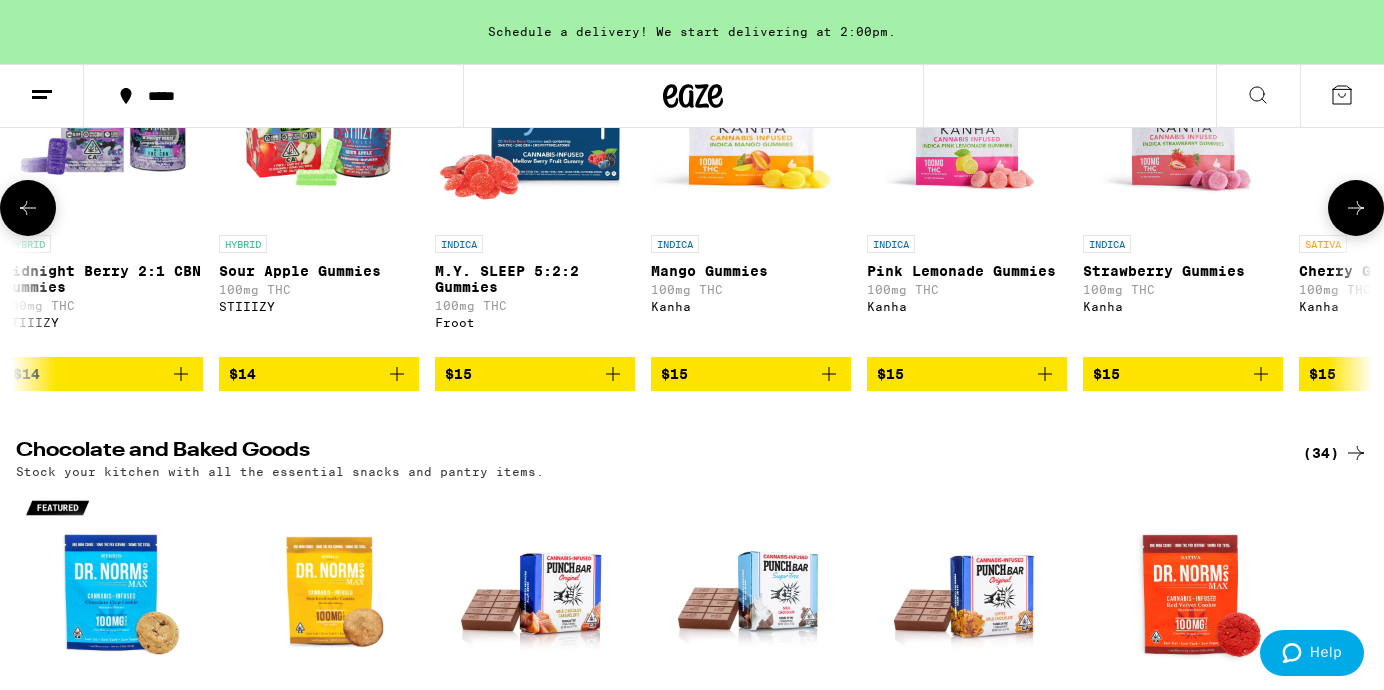 click at bounding box center (1356, 208) 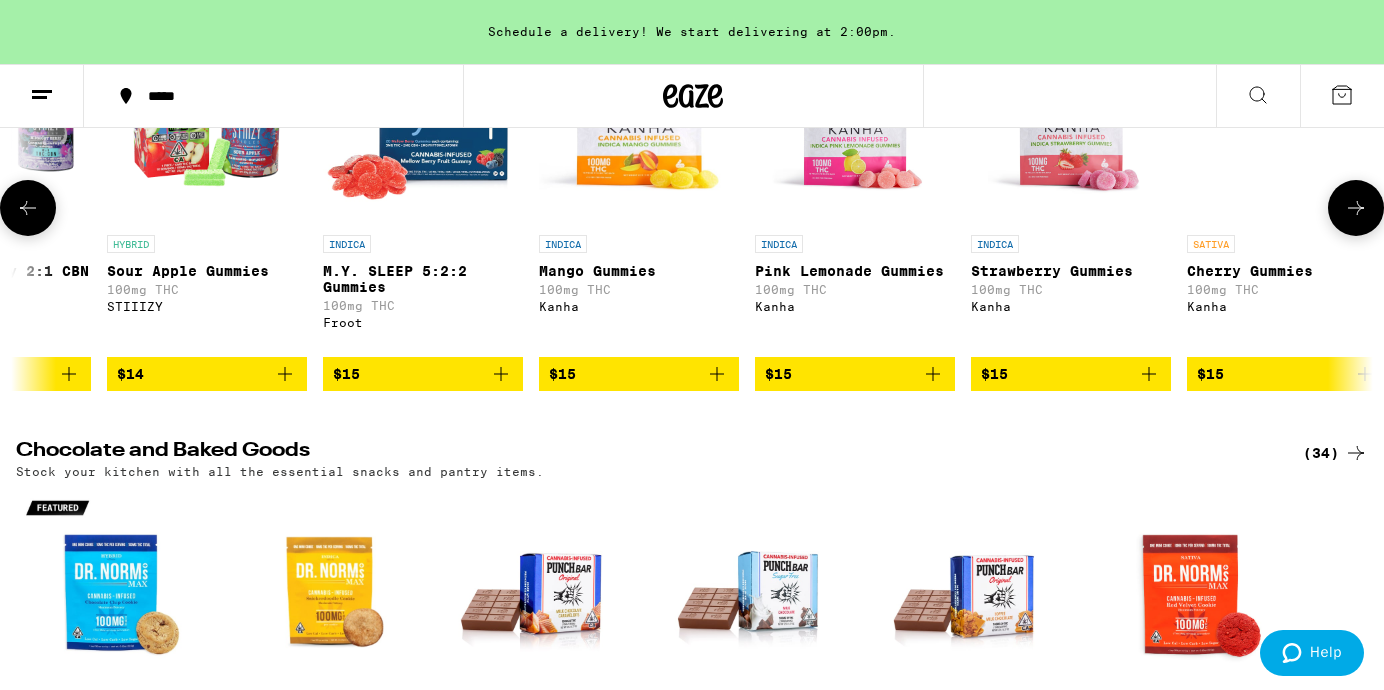 click at bounding box center [1356, 208] 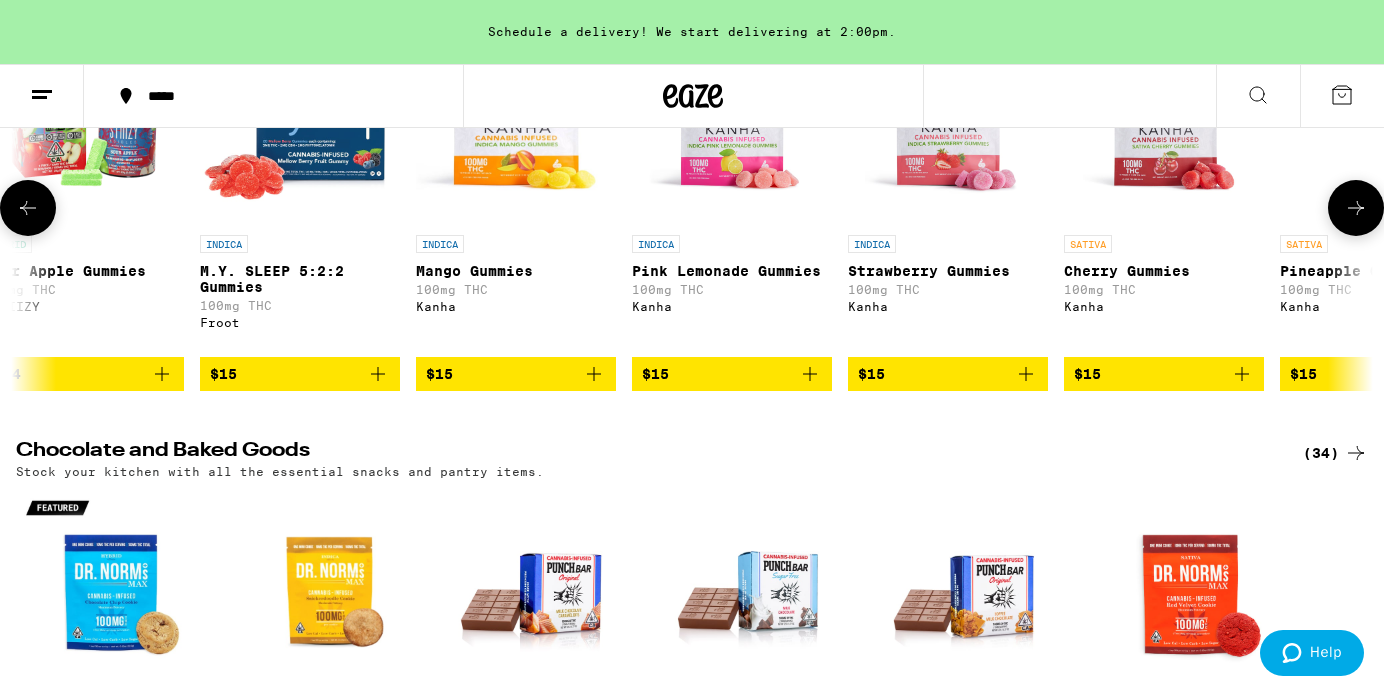 click at bounding box center [1356, 208] 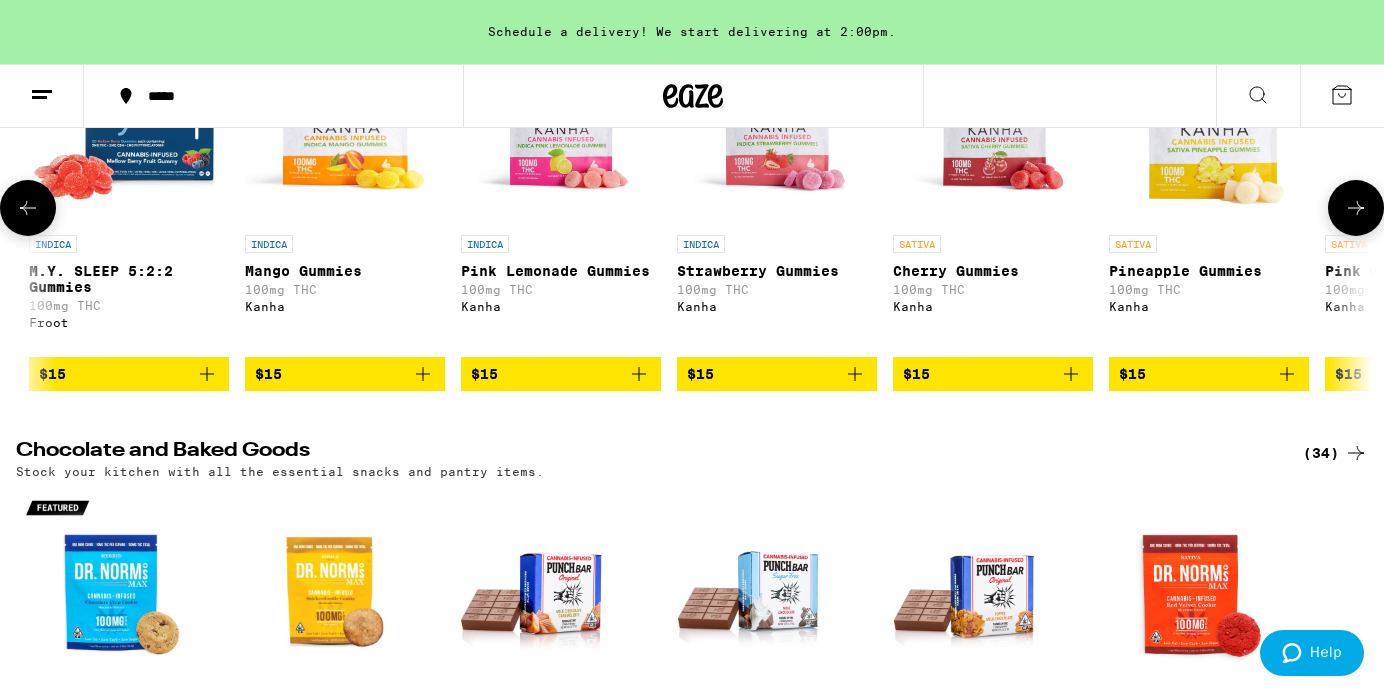 click at bounding box center [1356, 208] 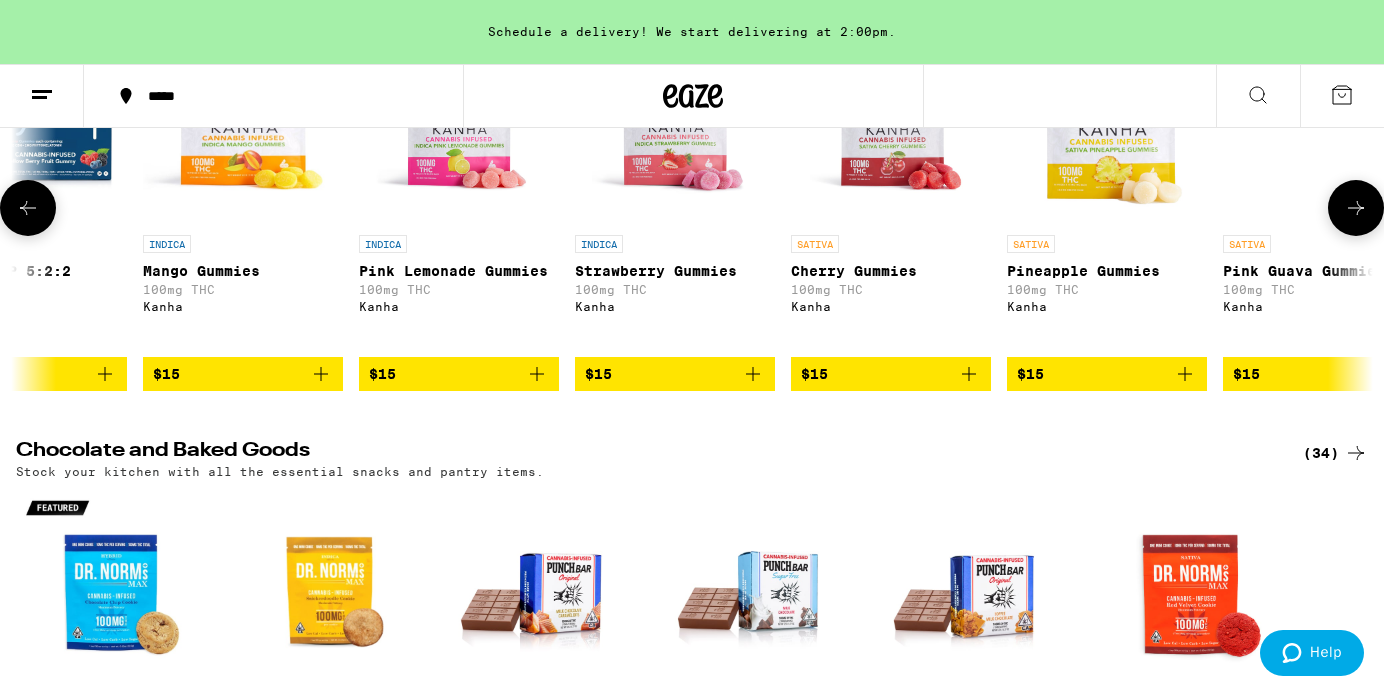 click at bounding box center (1356, 208) 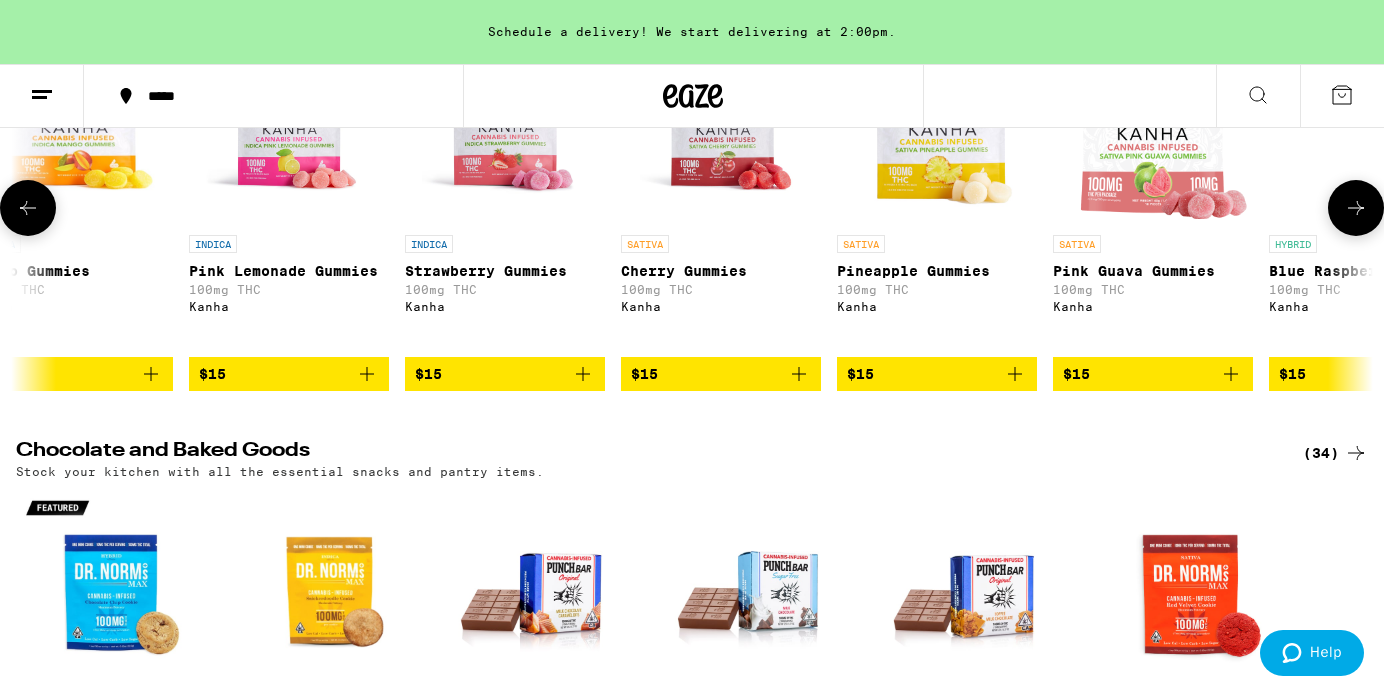 click at bounding box center [1356, 208] 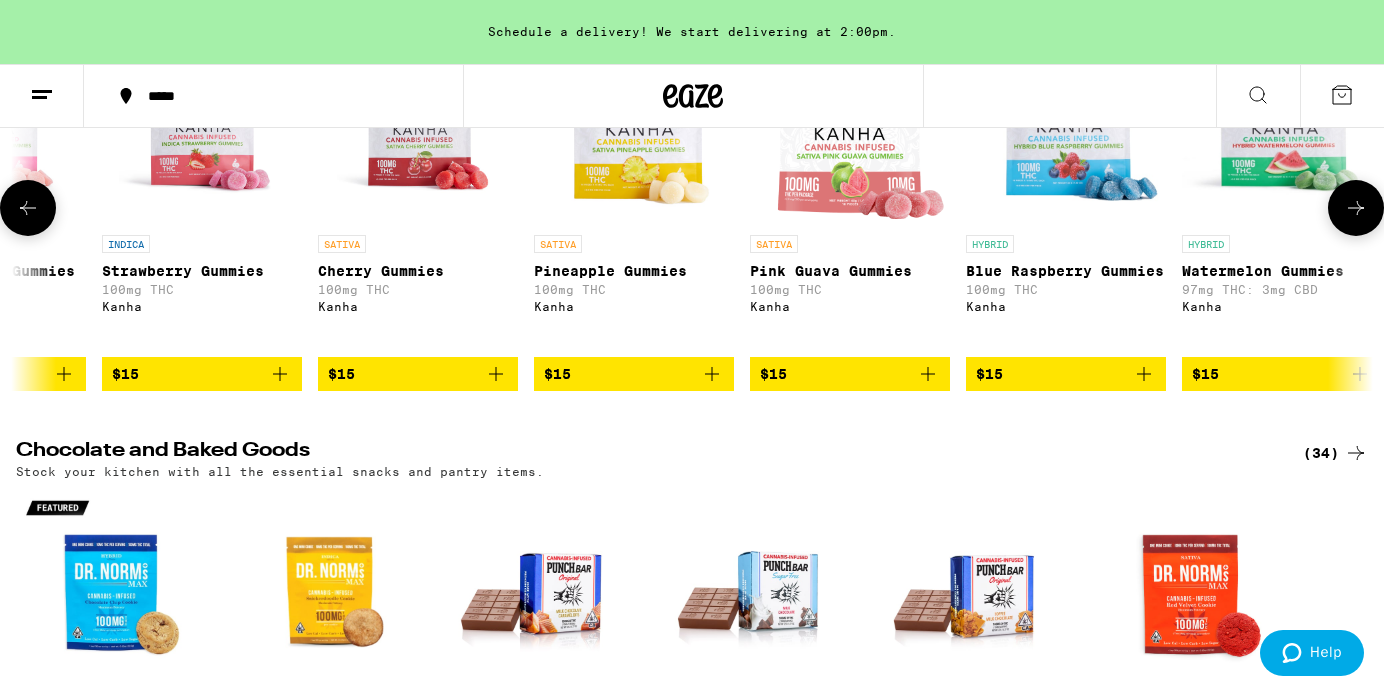 click at bounding box center (1356, 208) 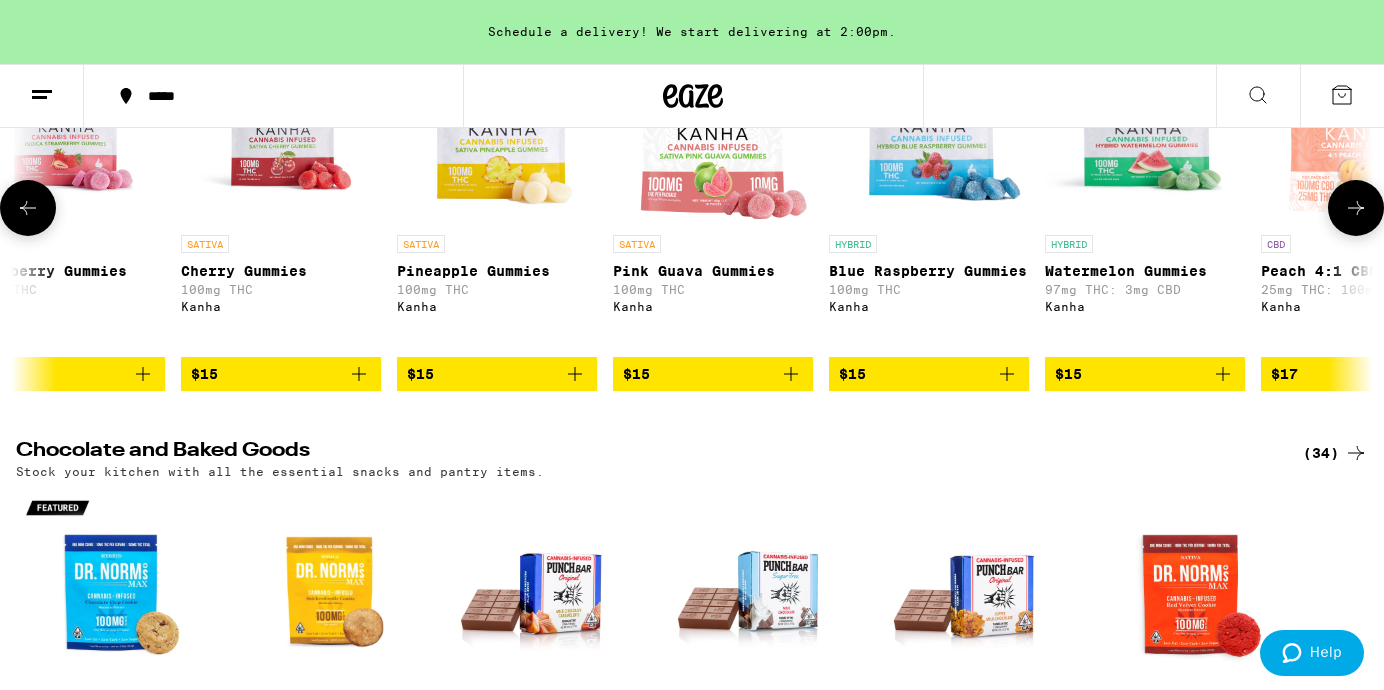 click at bounding box center [1356, 208] 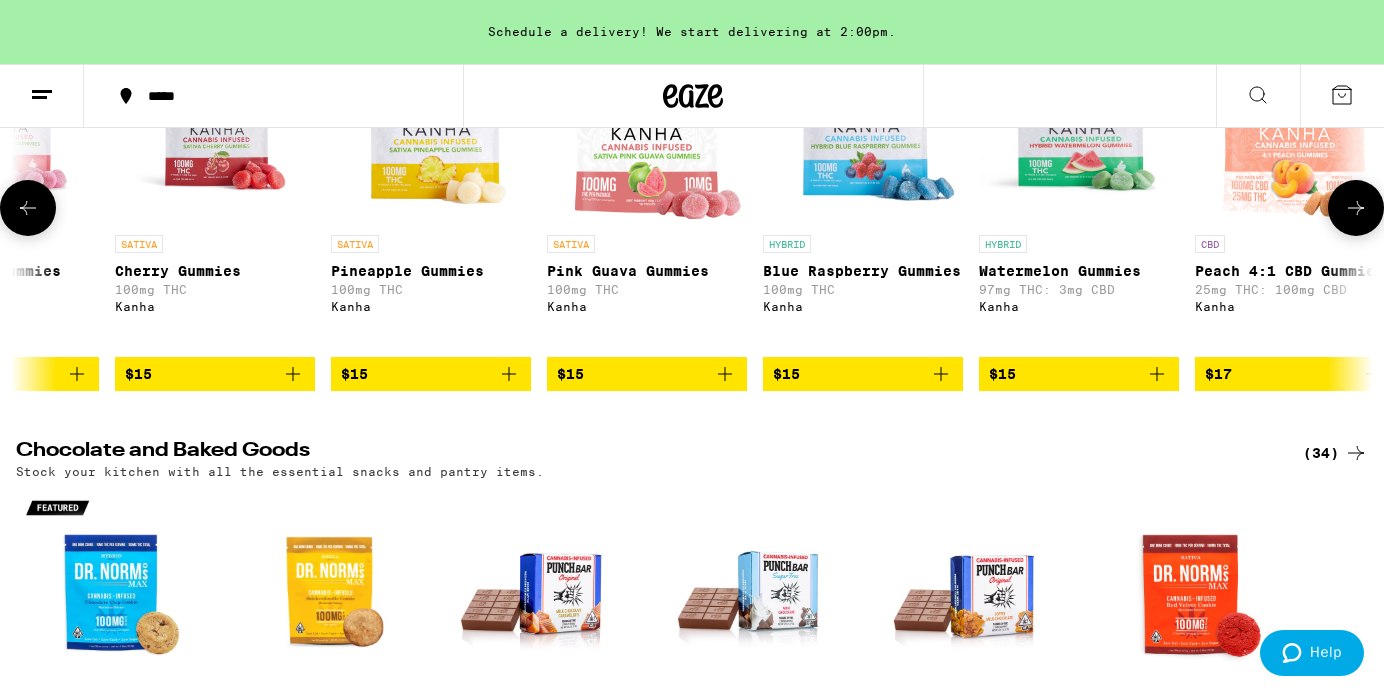 click at bounding box center (1356, 208) 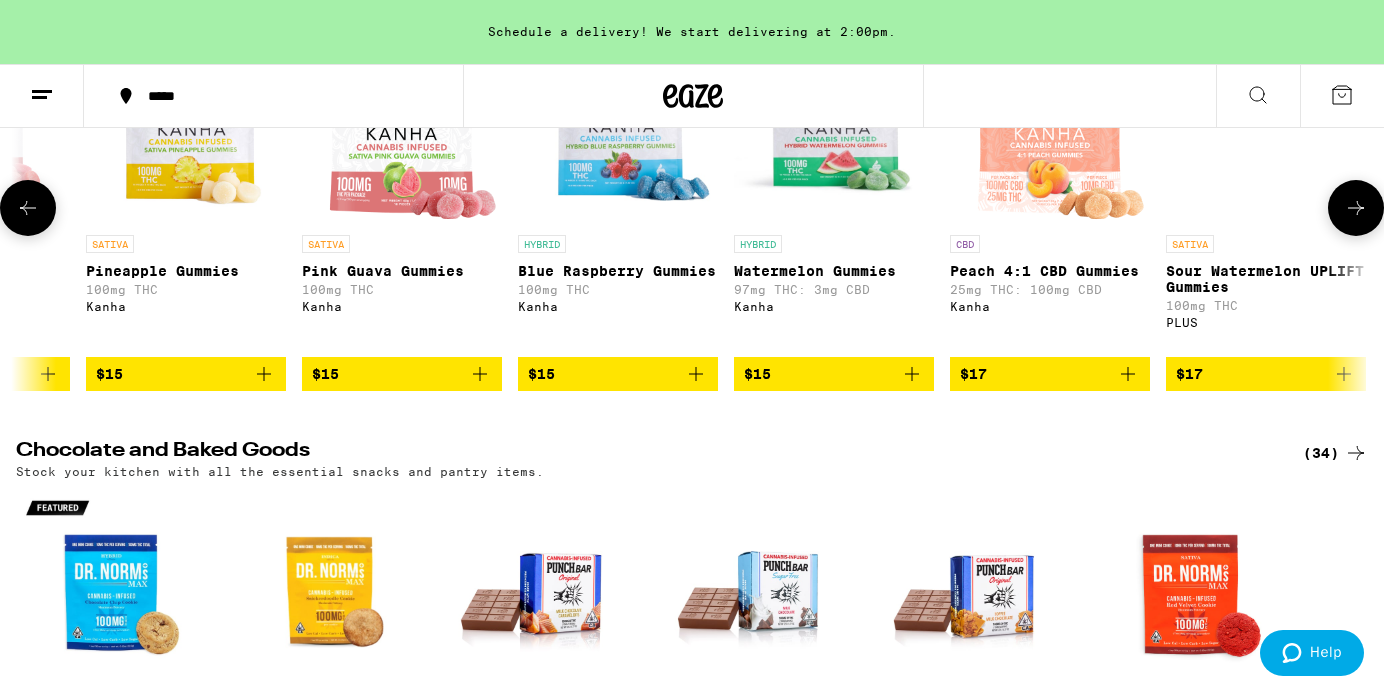 click at bounding box center [1356, 208] 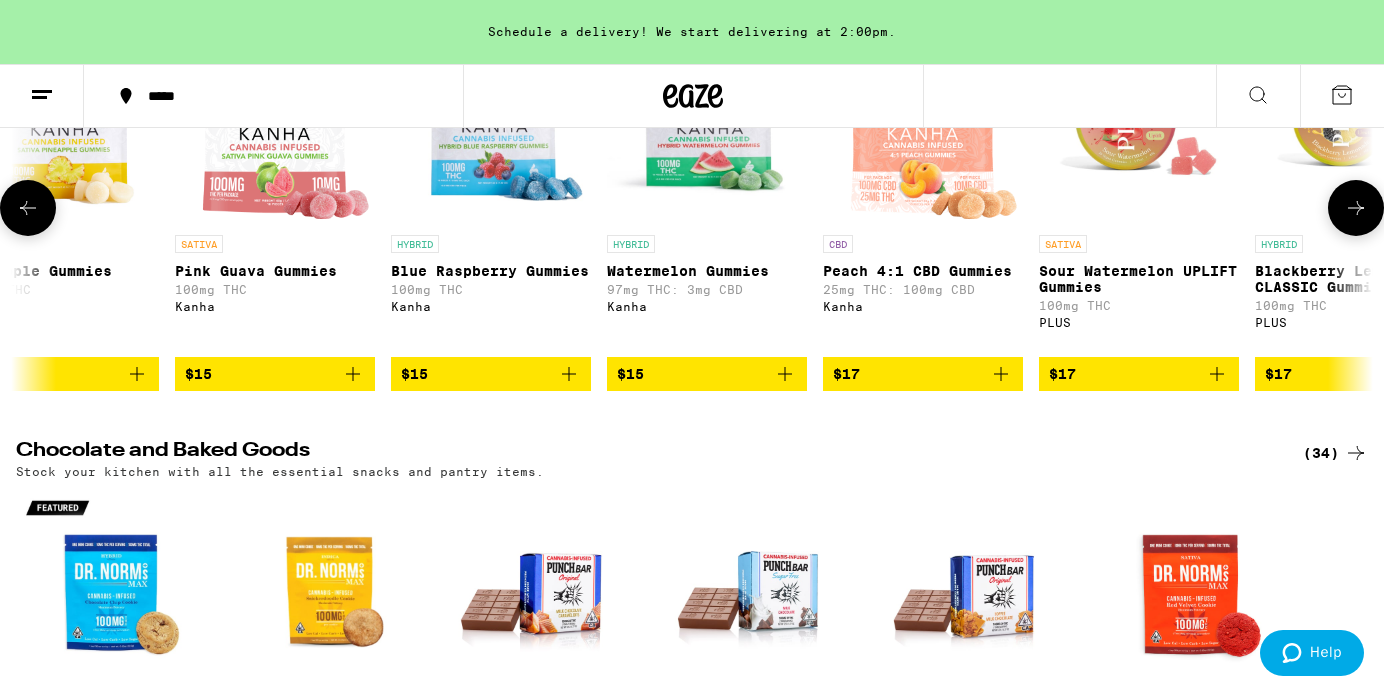 click at bounding box center [1356, 208] 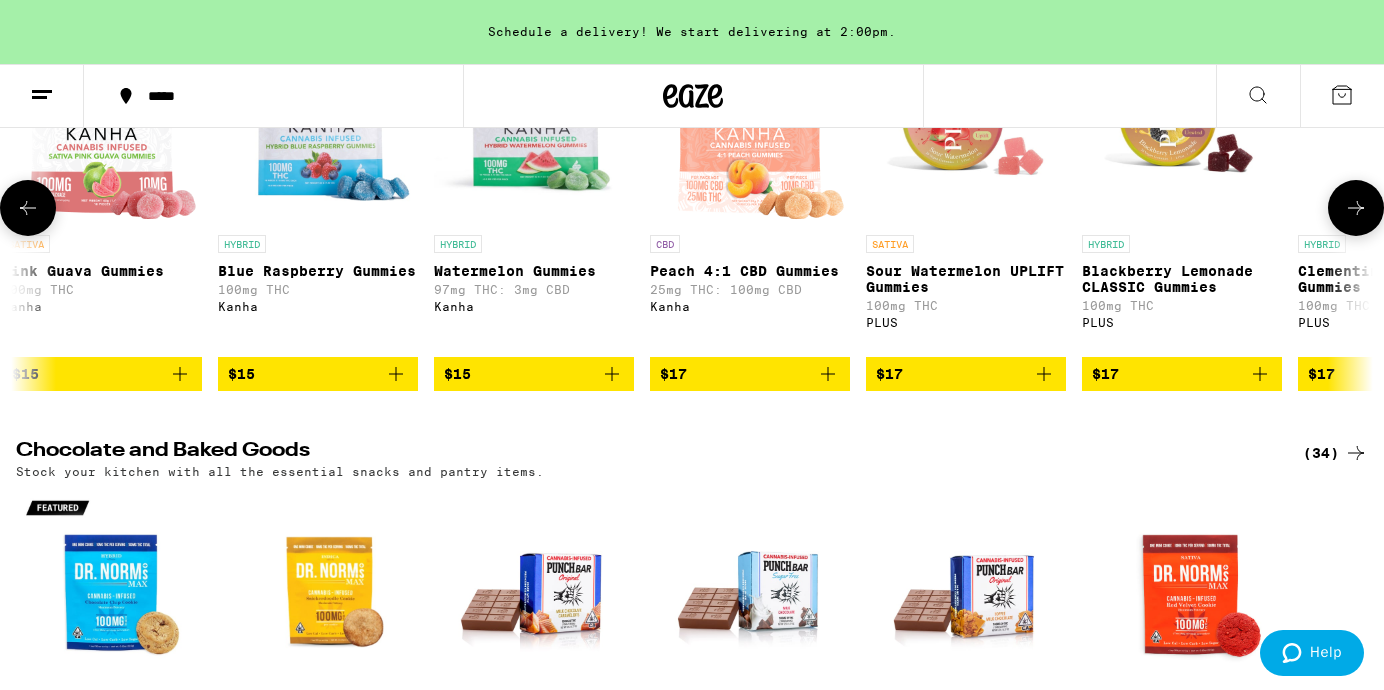 click at bounding box center [1356, 208] 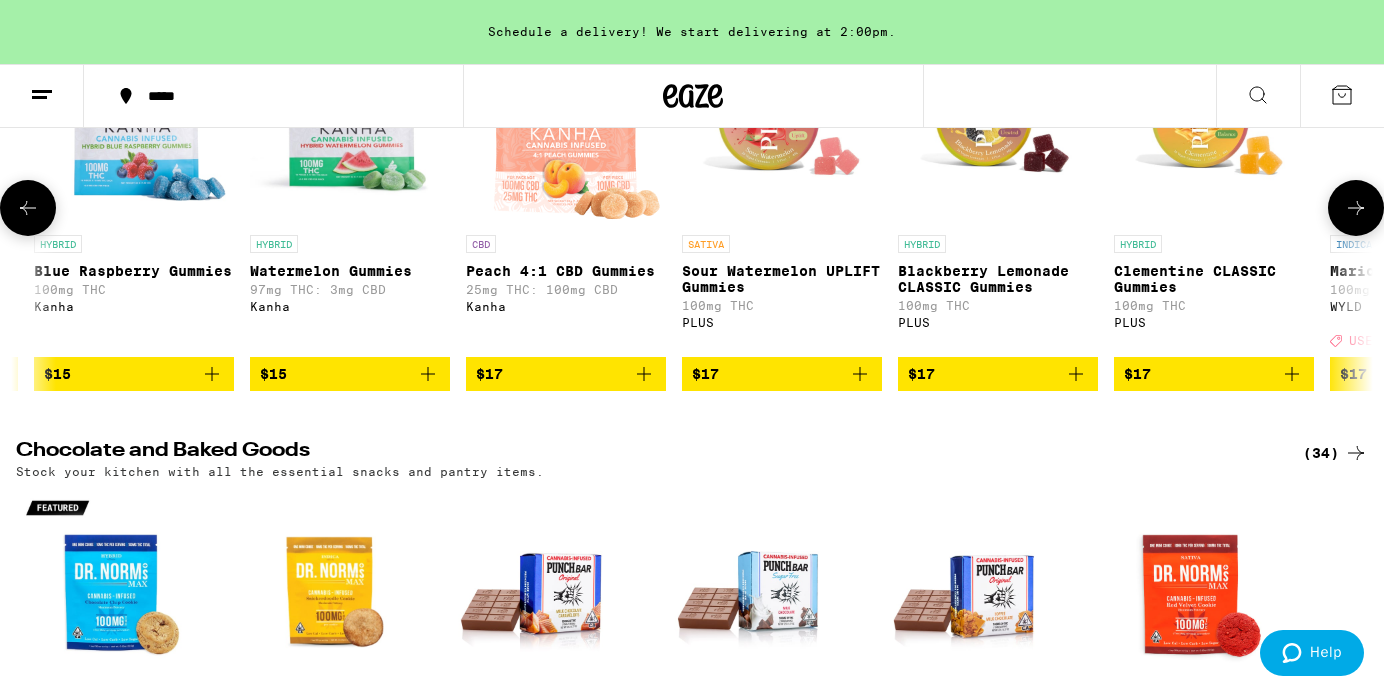 click at bounding box center [1356, 208] 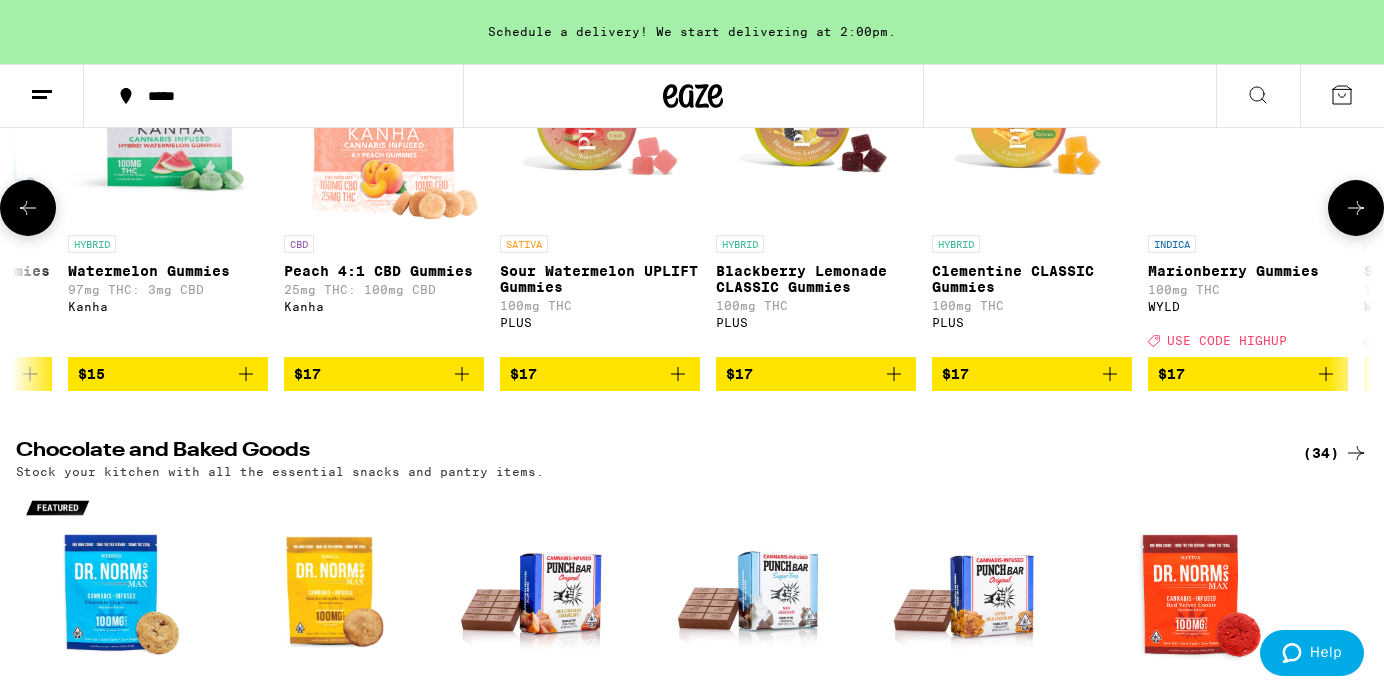 click at bounding box center (1356, 208) 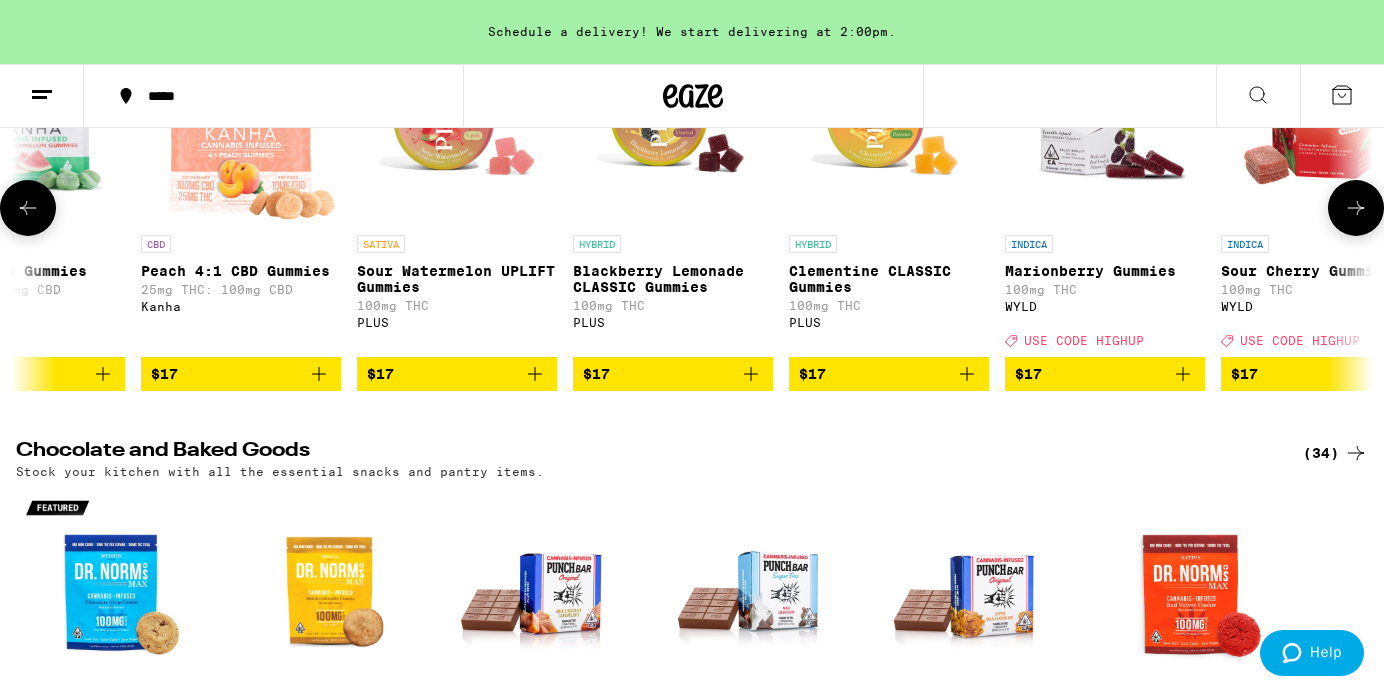 click at bounding box center (1356, 208) 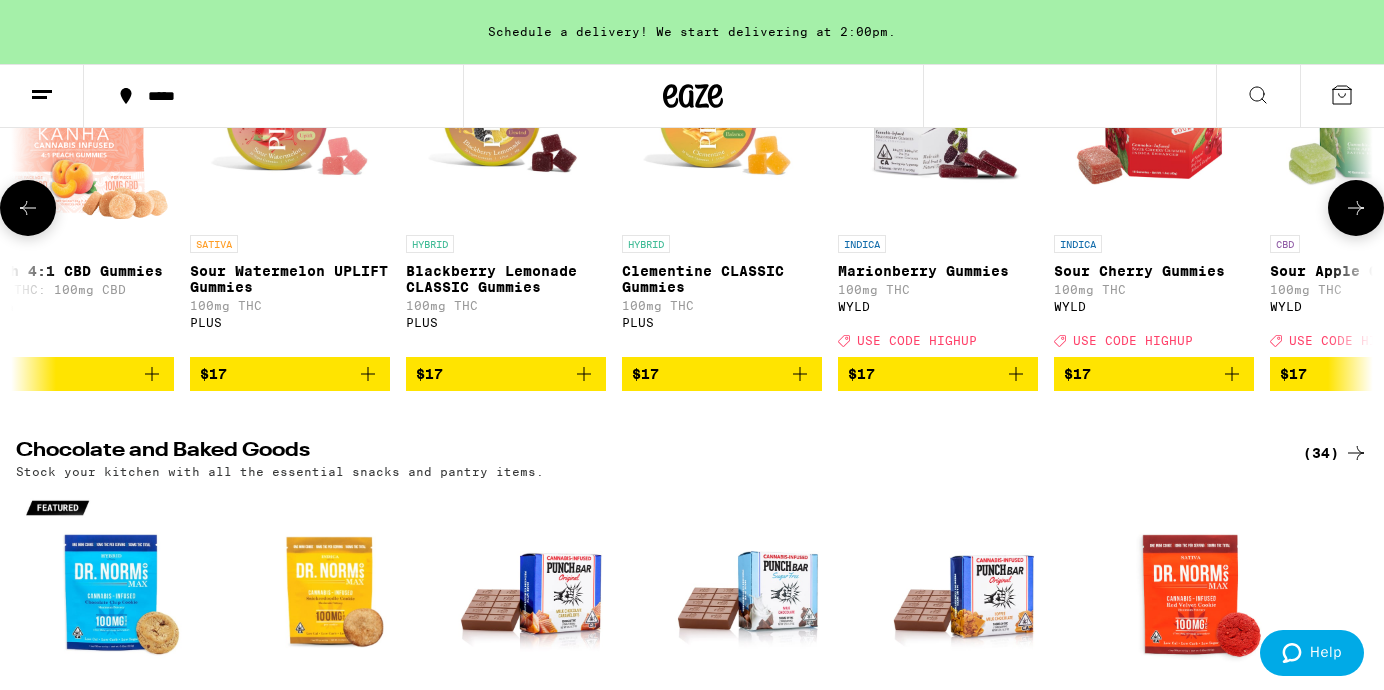 click at bounding box center (1356, 208) 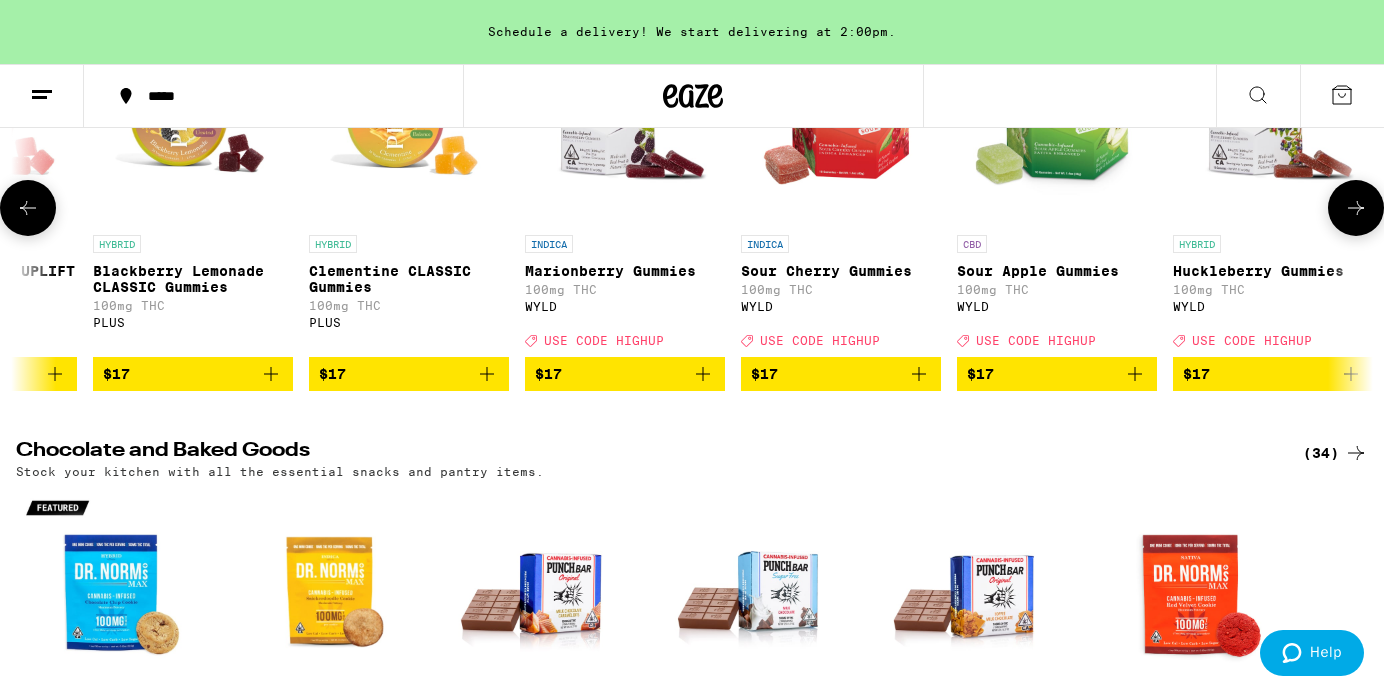 click at bounding box center [1356, 208] 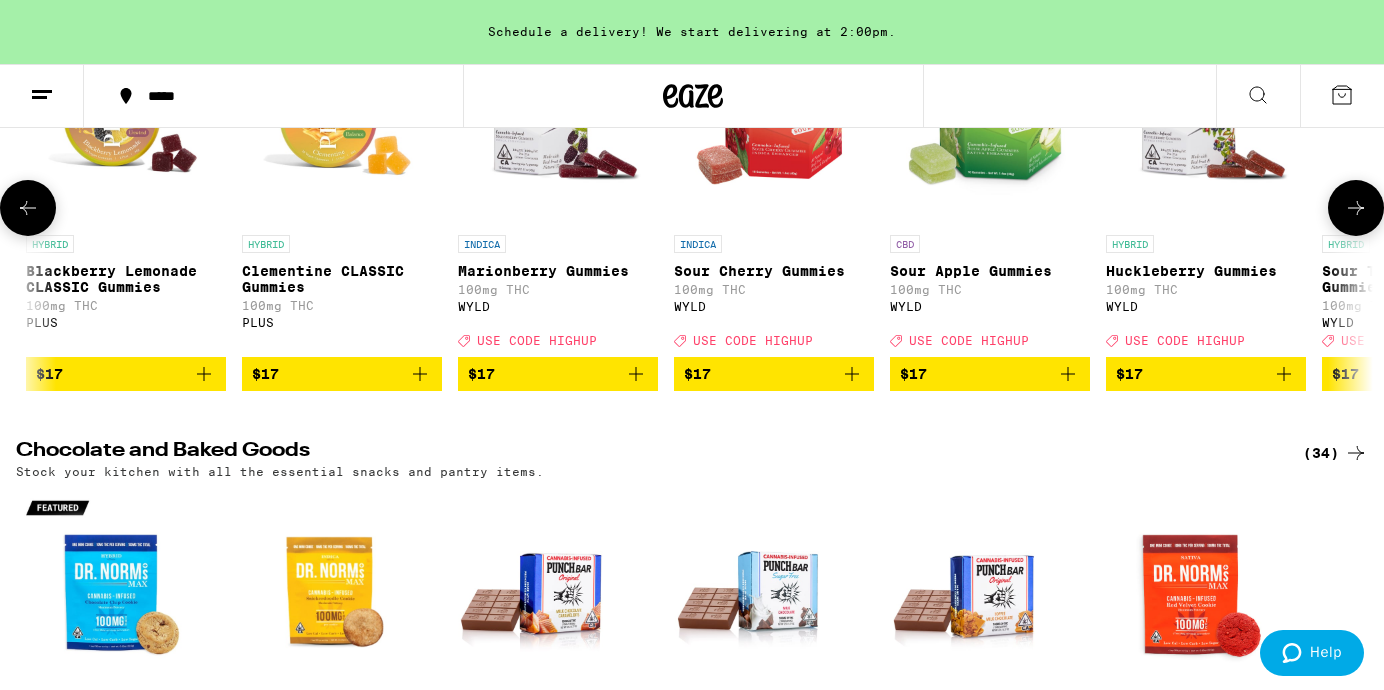 click at bounding box center (1356, 208) 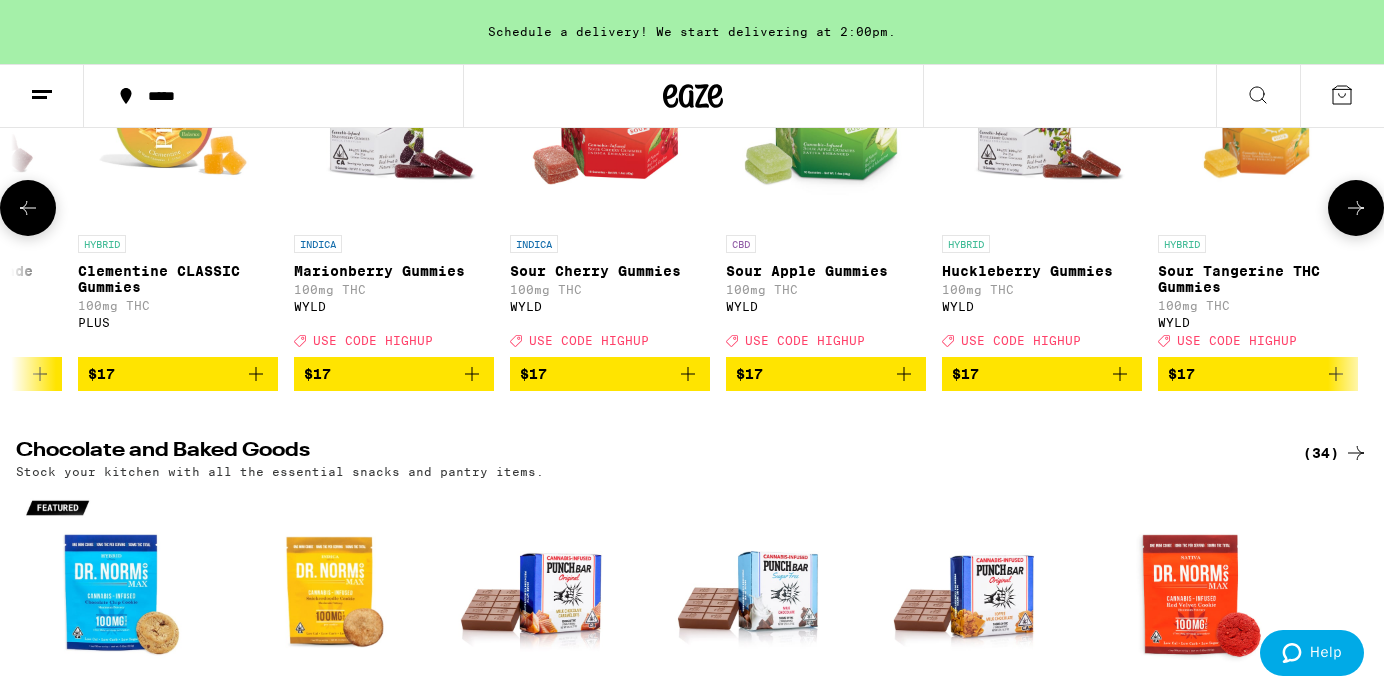 click at bounding box center (1356, 208) 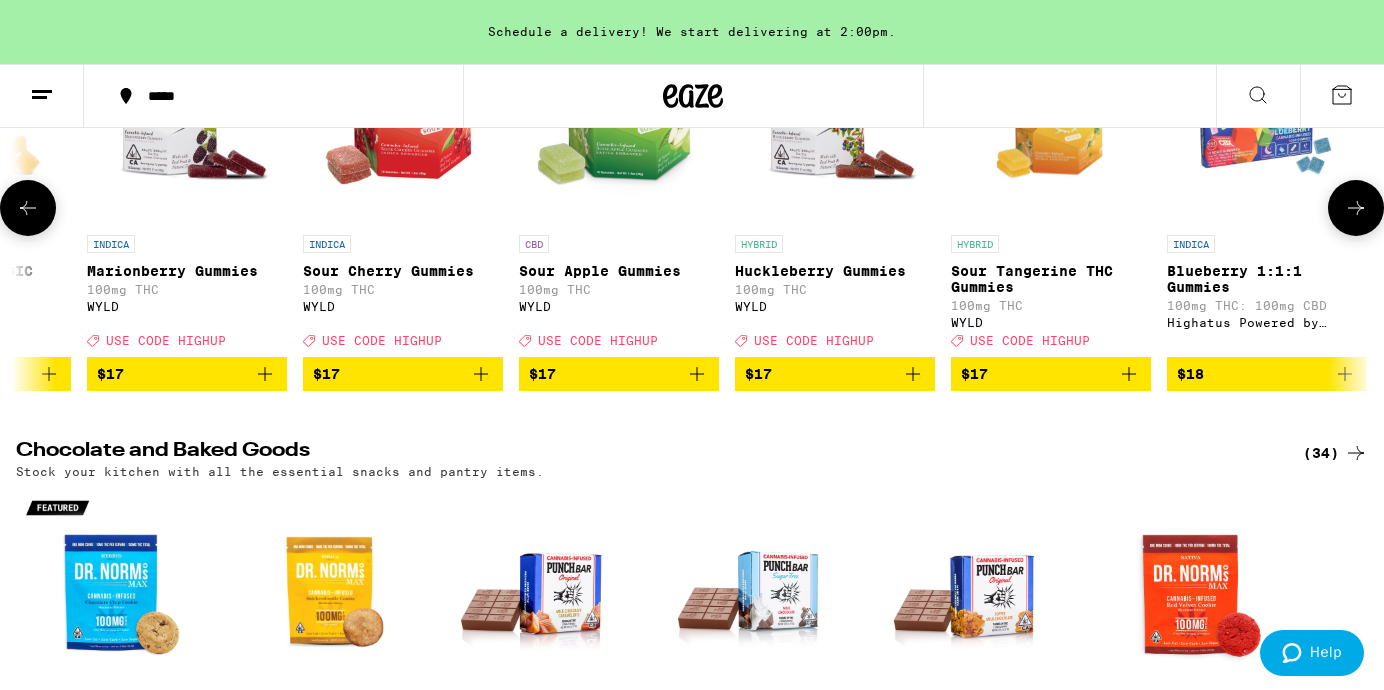 click at bounding box center (1356, 208) 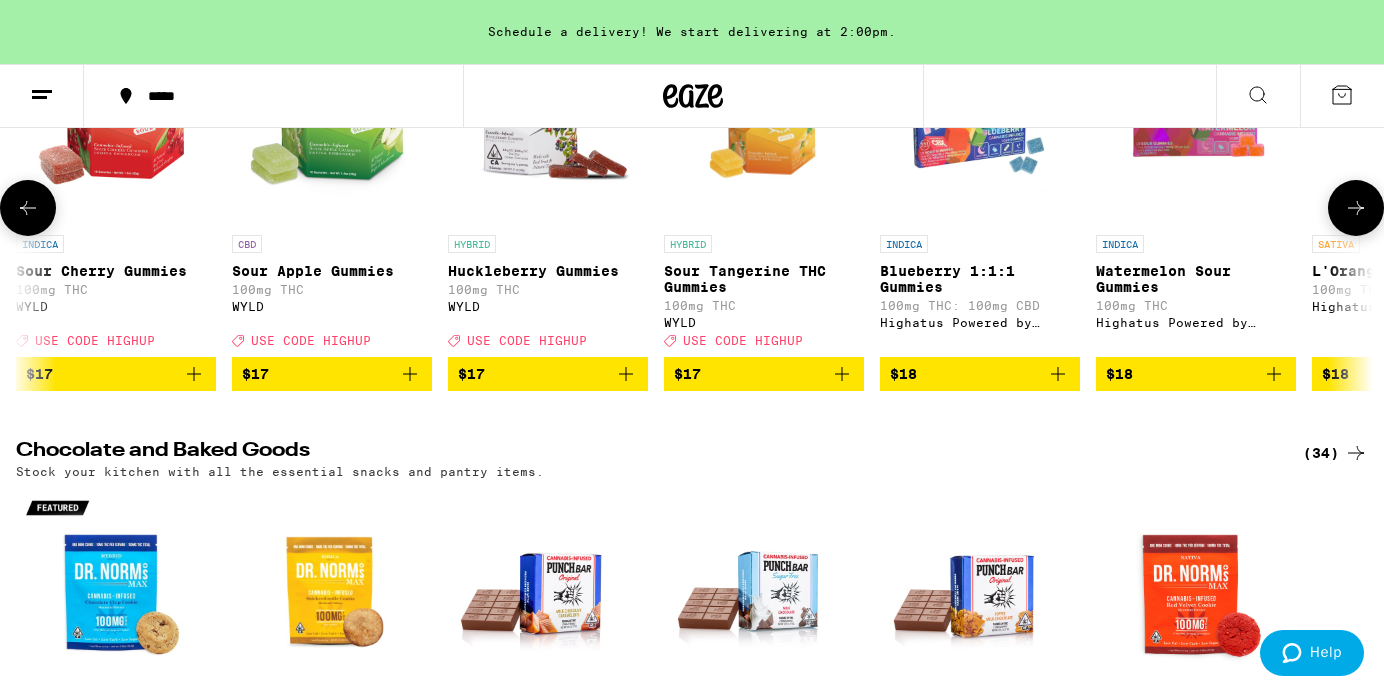 click at bounding box center (1356, 208) 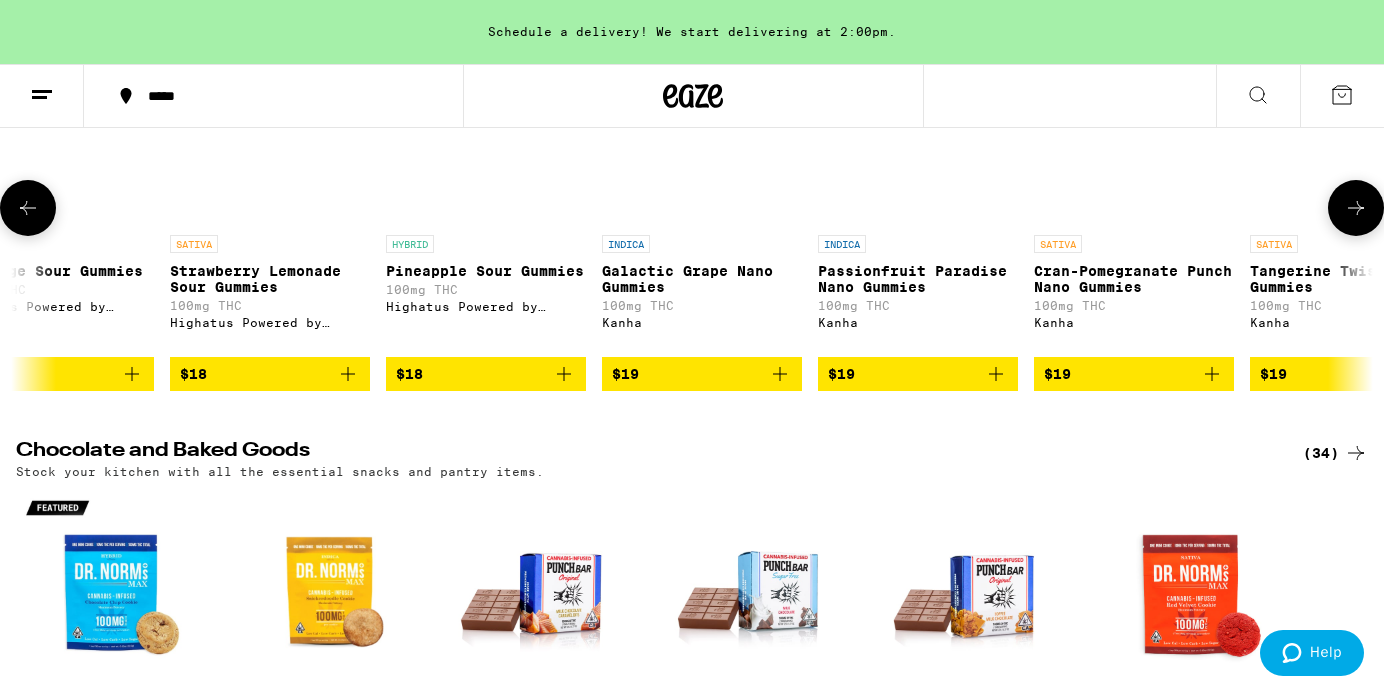 click at bounding box center (1356, 208) 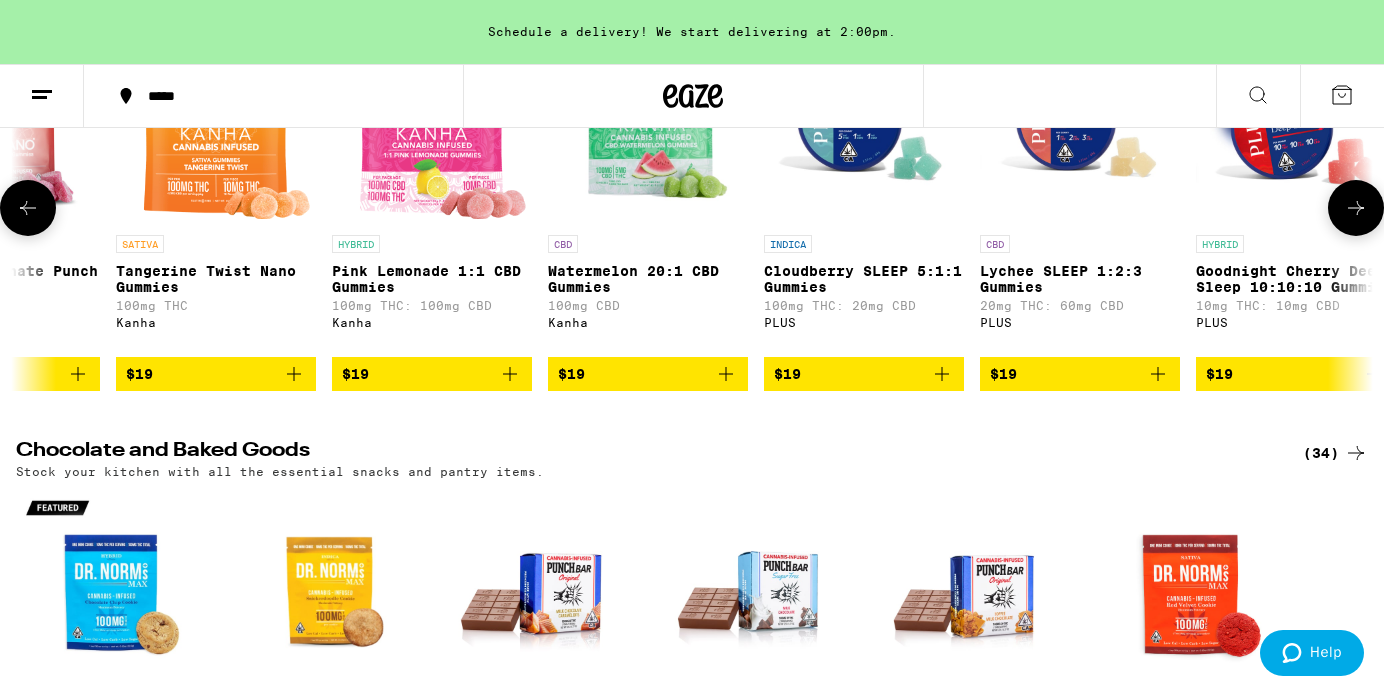click at bounding box center (1356, 208) 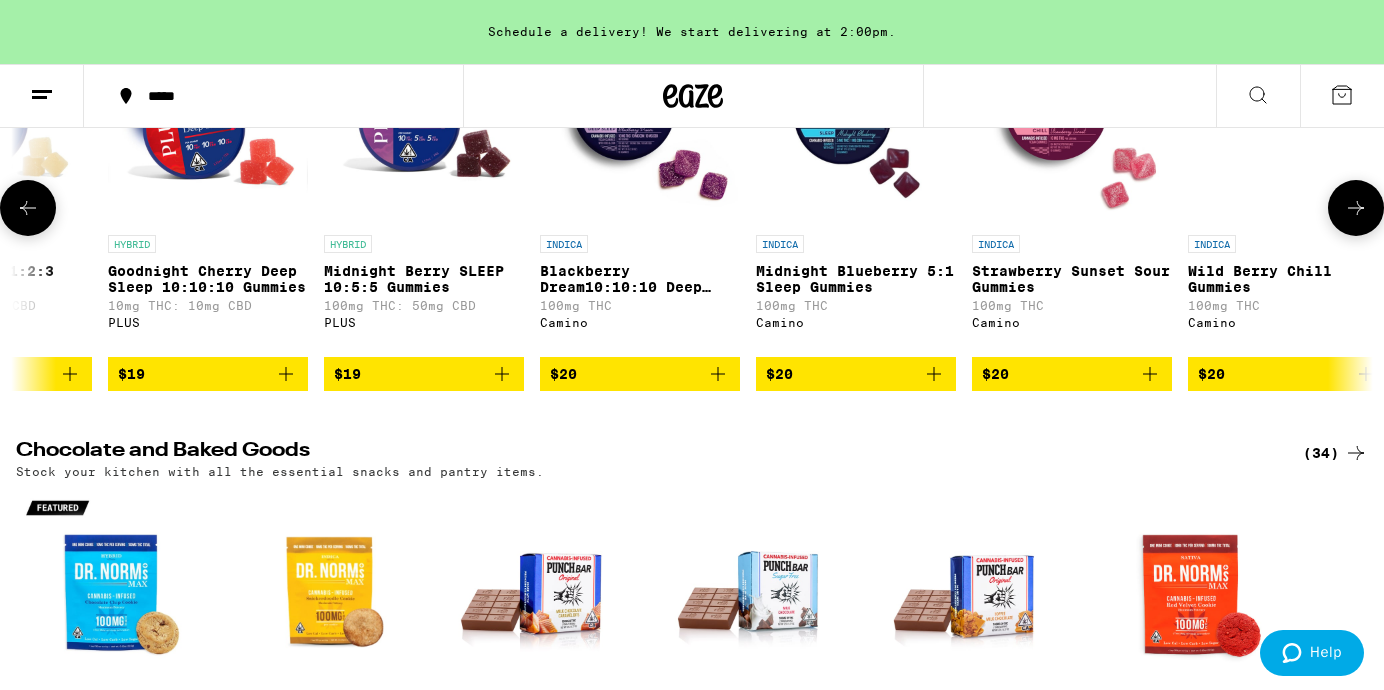 scroll, scrollTop: 0, scrollLeft: 15074, axis: horizontal 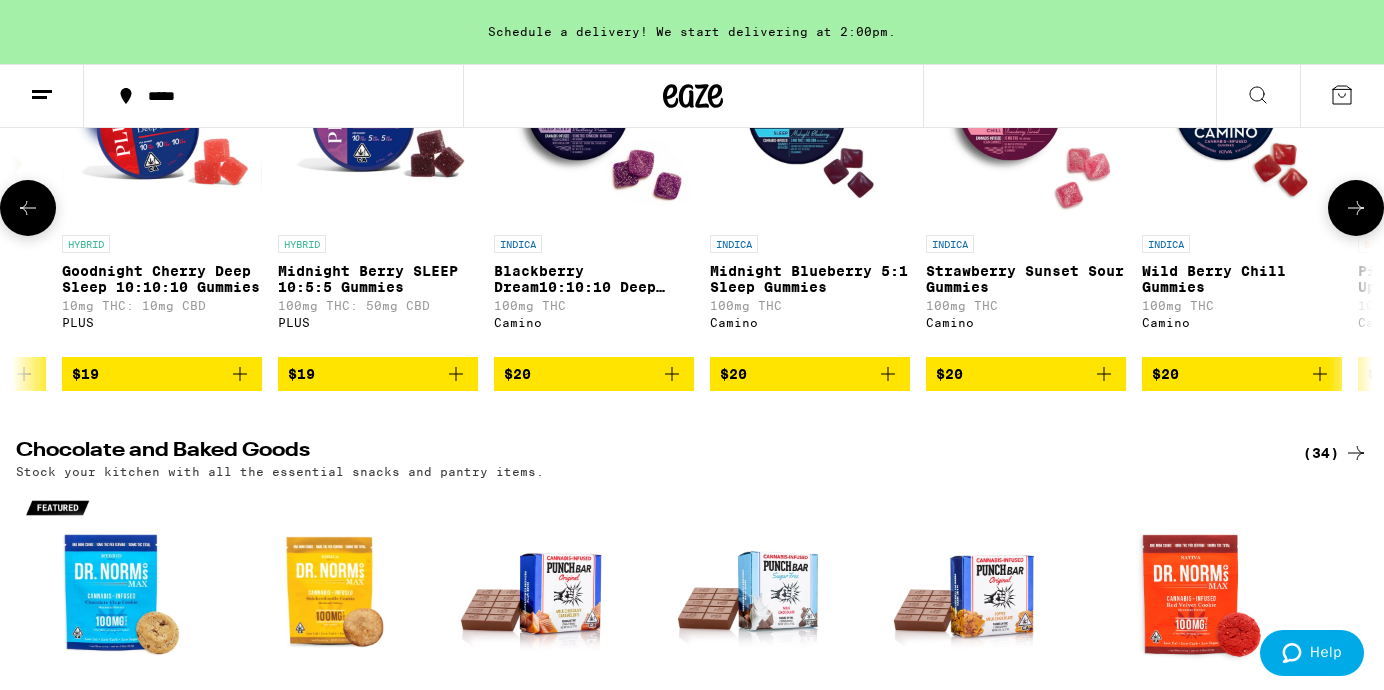 click at bounding box center [1356, 208] 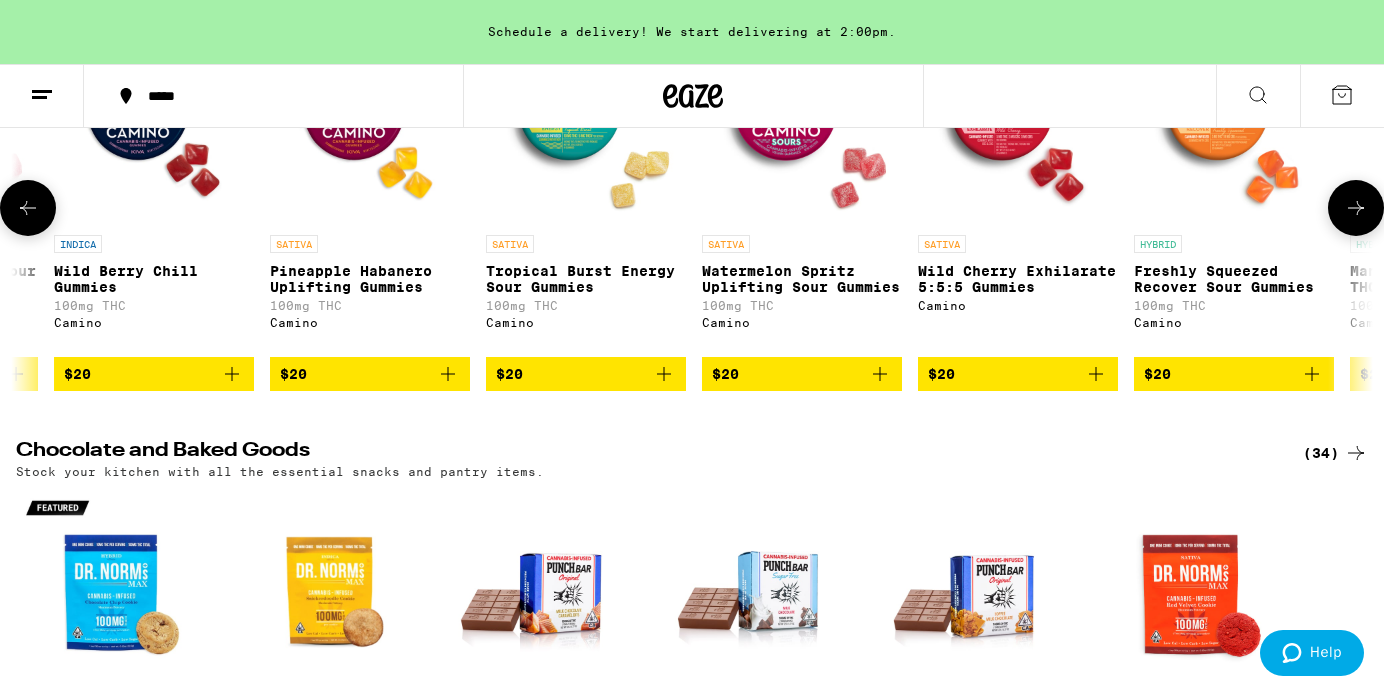 scroll, scrollTop: 0, scrollLeft: 16208, axis: horizontal 